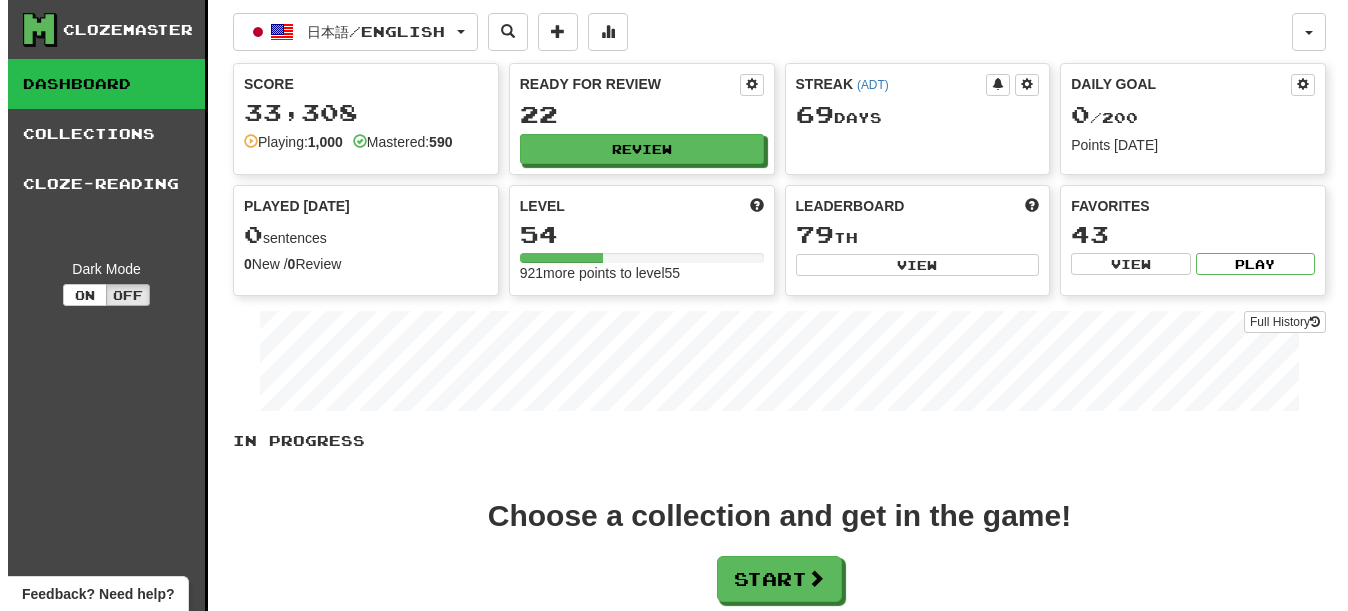 scroll, scrollTop: 0, scrollLeft: 0, axis: both 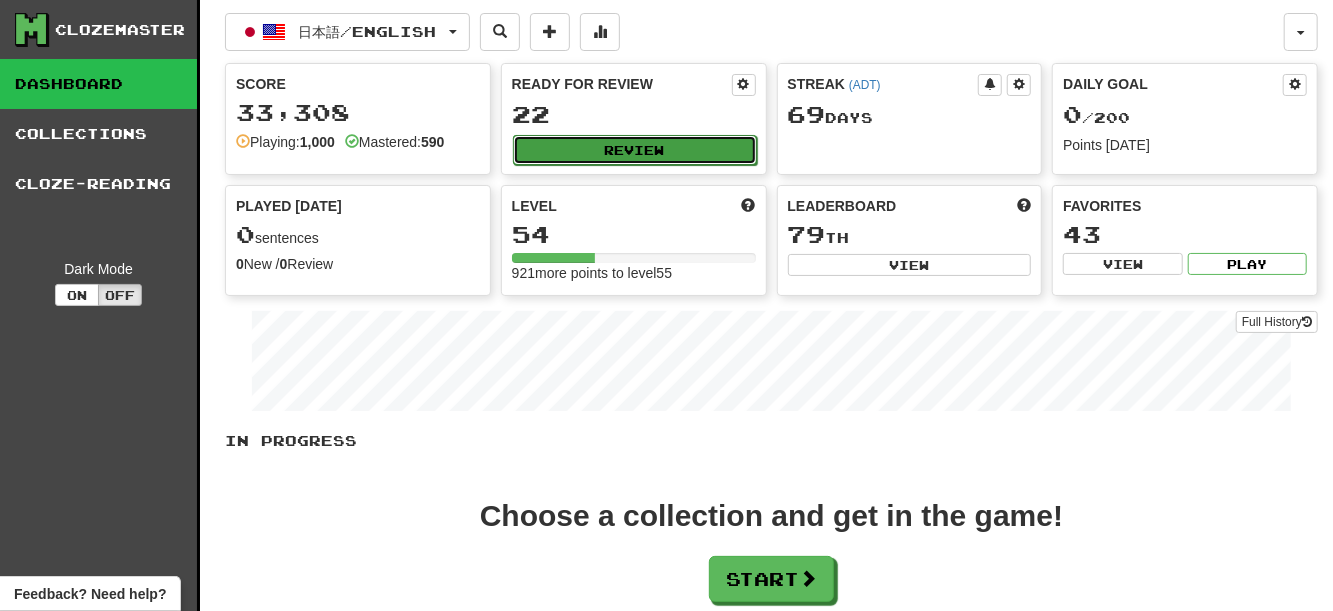 click on "Review" at bounding box center [635, 150] 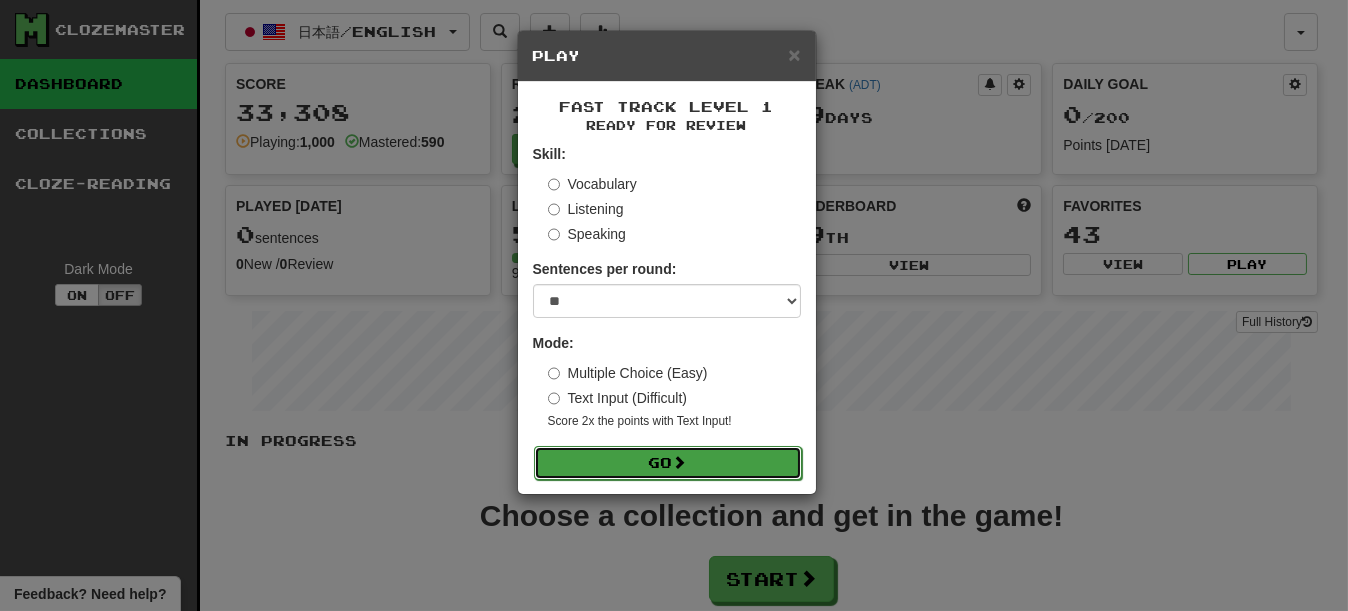 click on "Go" at bounding box center (668, 463) 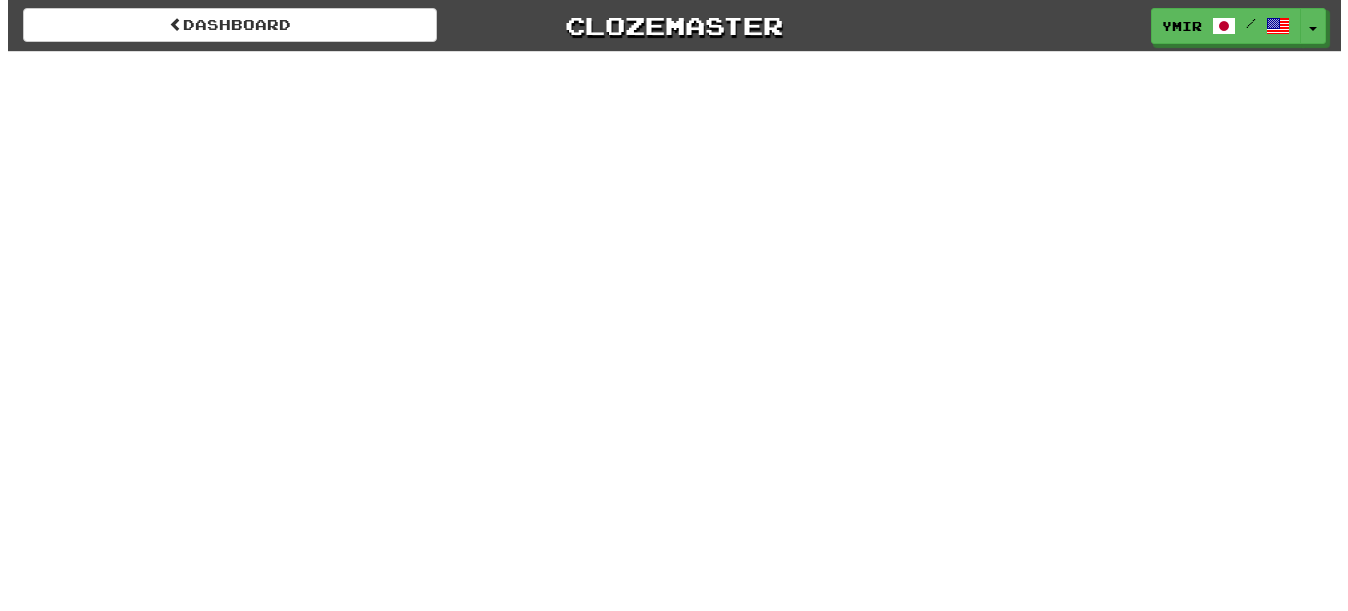scroll, scrollTop: 0, scrollLeft: 0, axis: both 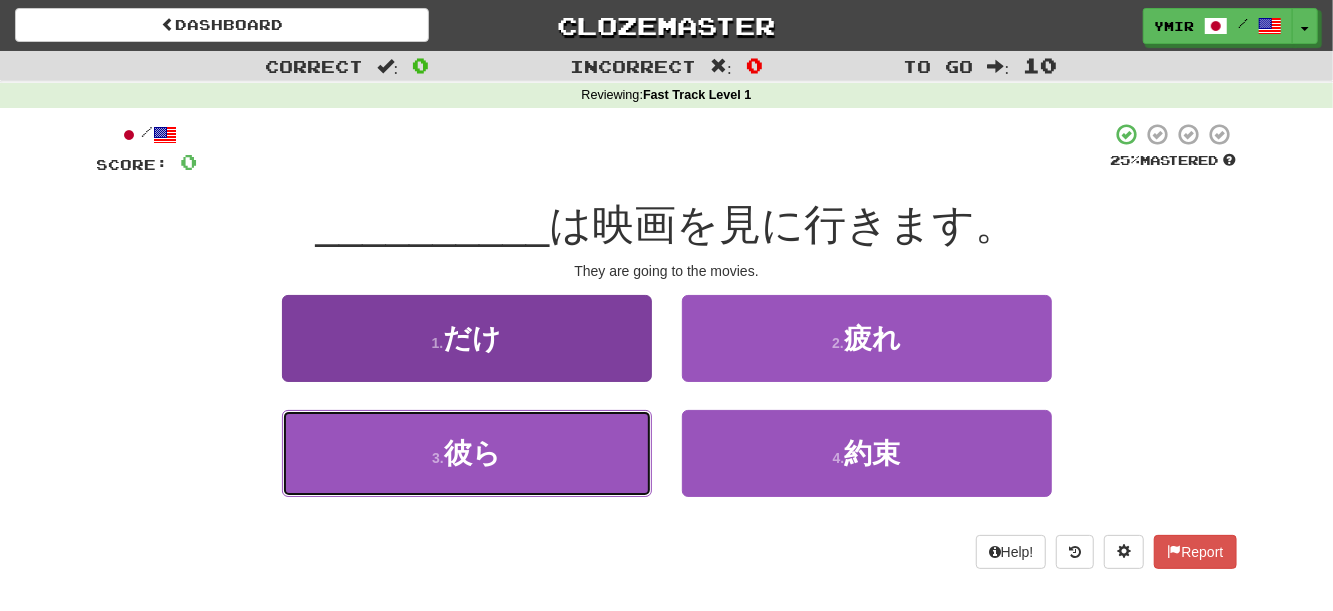 drag, startPoint x: 571, startPoint y: 476, endPoint x: 607, endPoint y: 471, distance: 36.345562 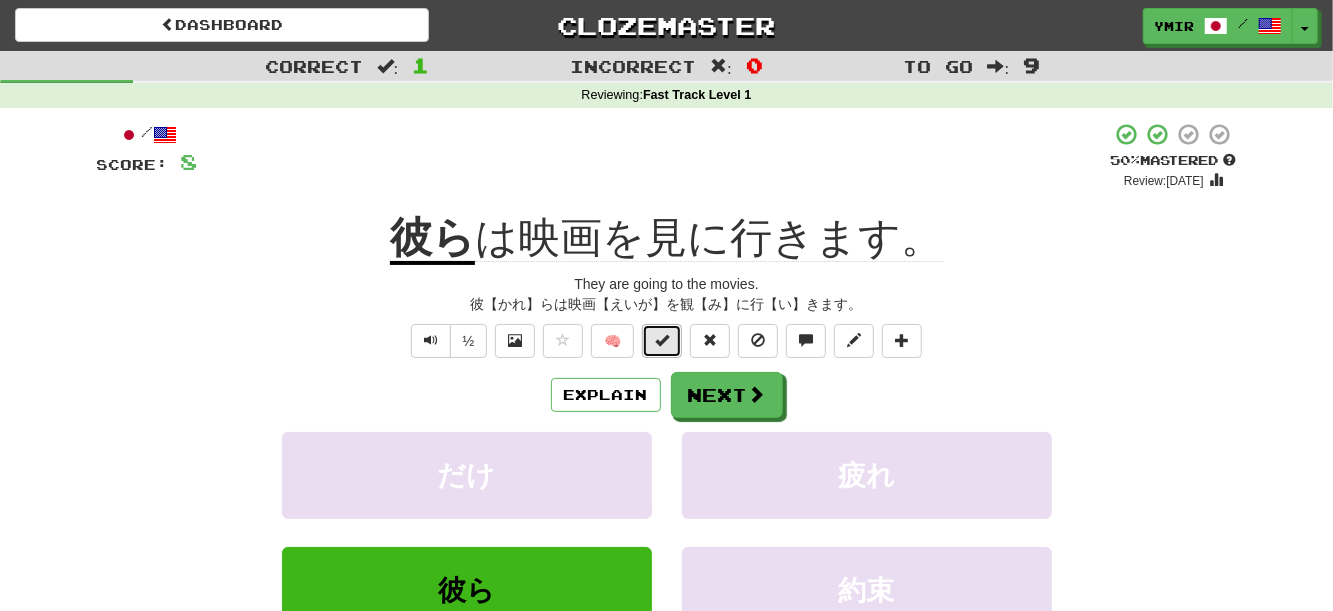 click at bounding box center [662, 340] 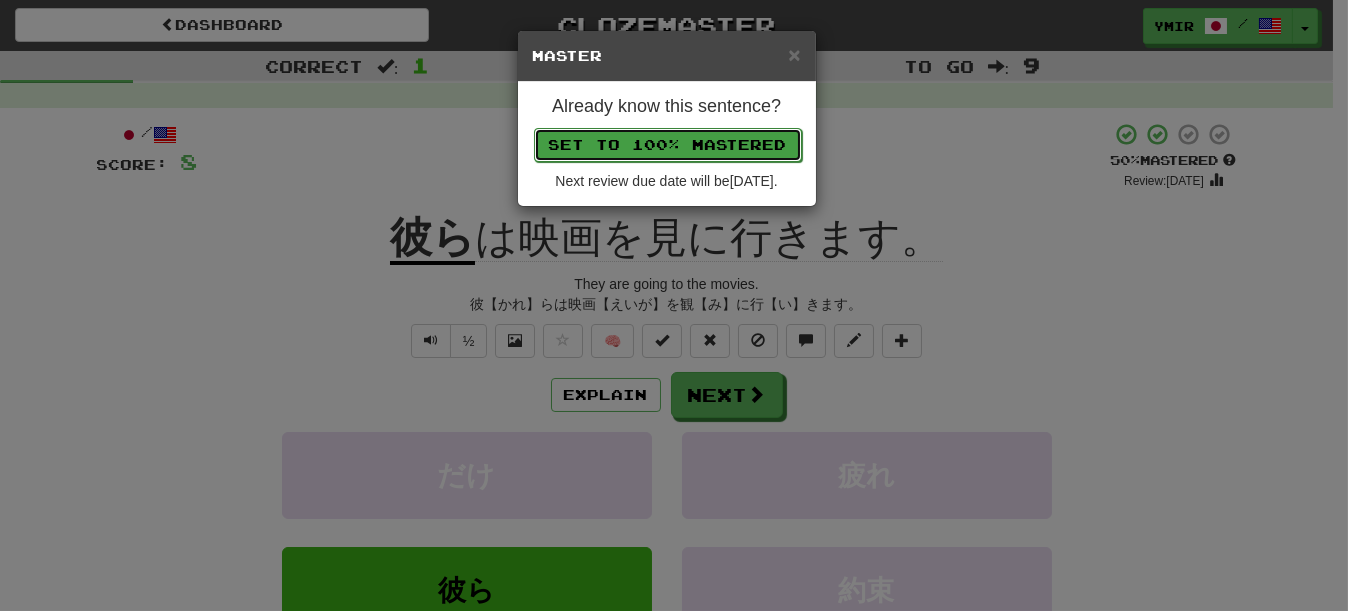 click on "Set to 100% Mastered" at bounding box center (668, 145) 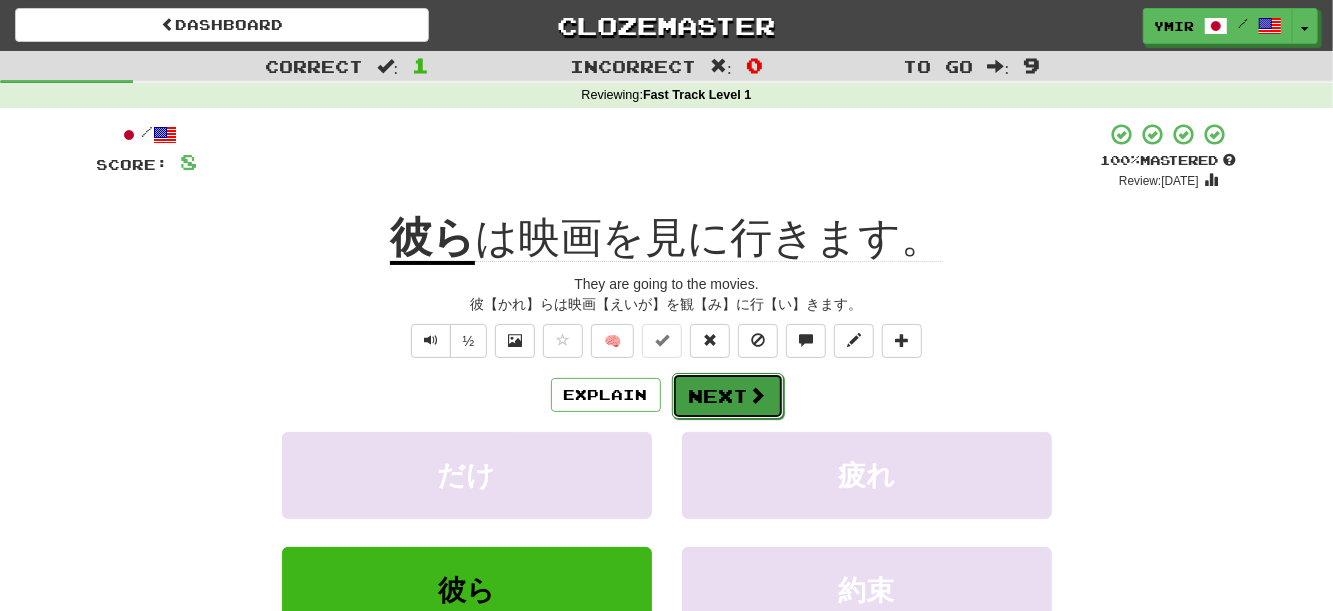 click on "Next" at bounding box center (728, 396) 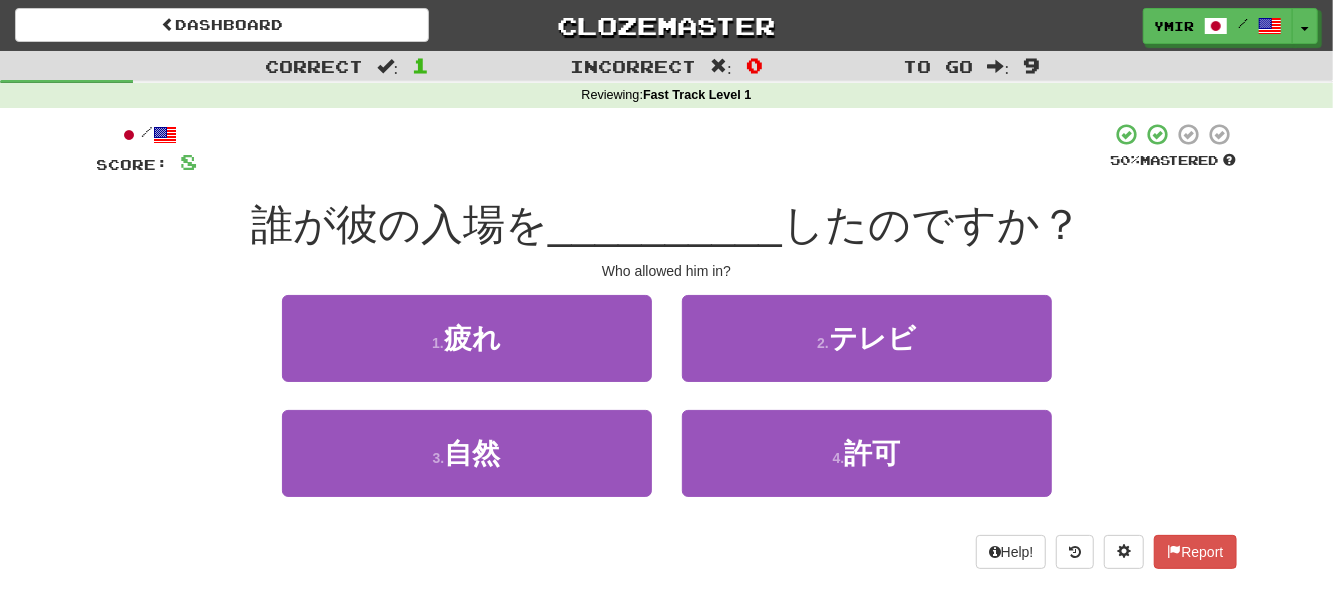 click on "/  Score:   8 50 %  Mastered 誰が彼の入場を __________ したのですか？ Who allowed him in? 1 .  疲れ 2 .  テレビ 3 .  自然 4 .  許可  Help!  Report" at bounding box center (667, 352) 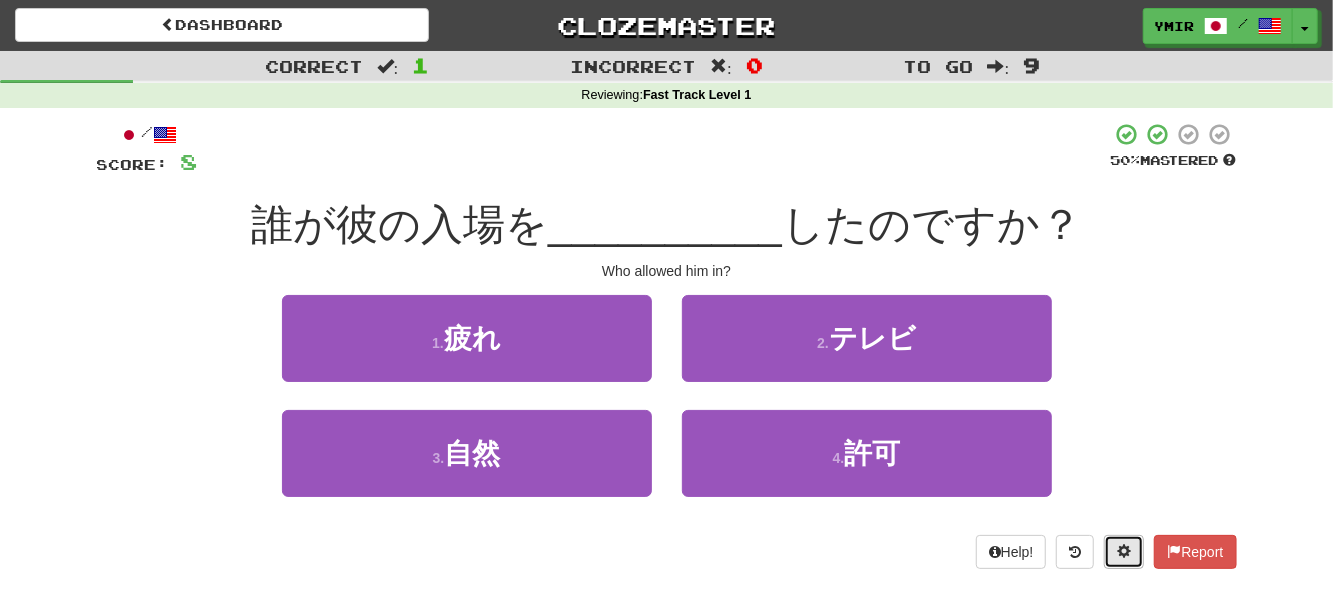 click at bounding box center [1124, 552] 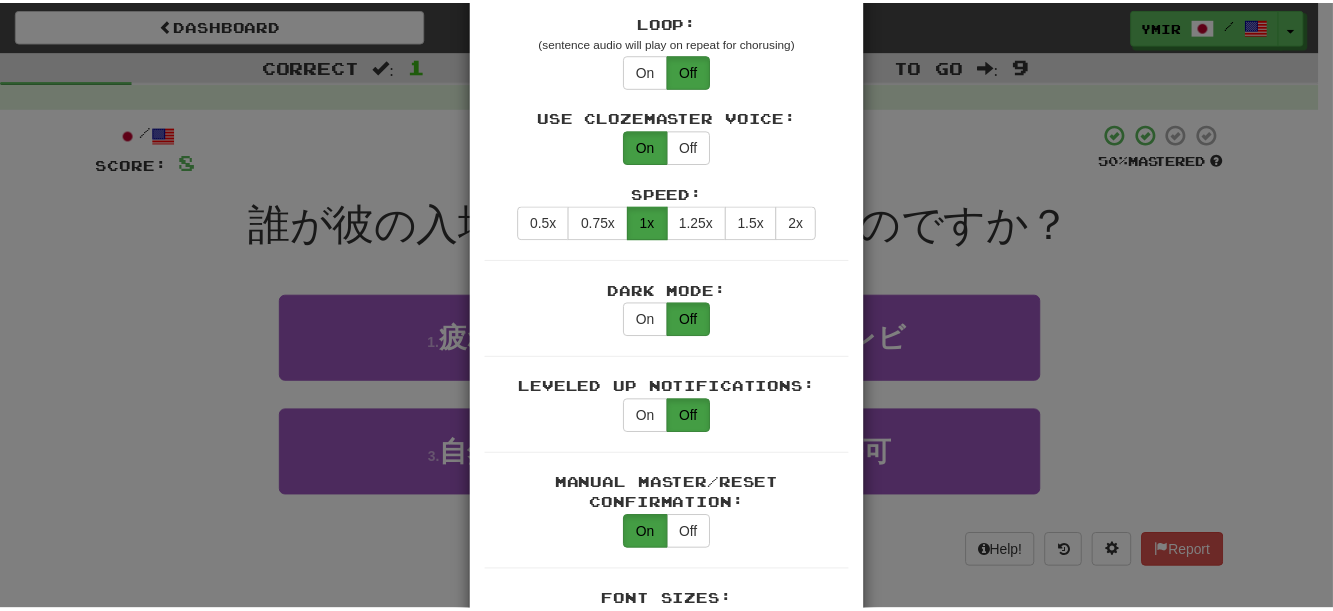 scroll, scrollTop: 1200, scrollLeft: 0, axis: vertical 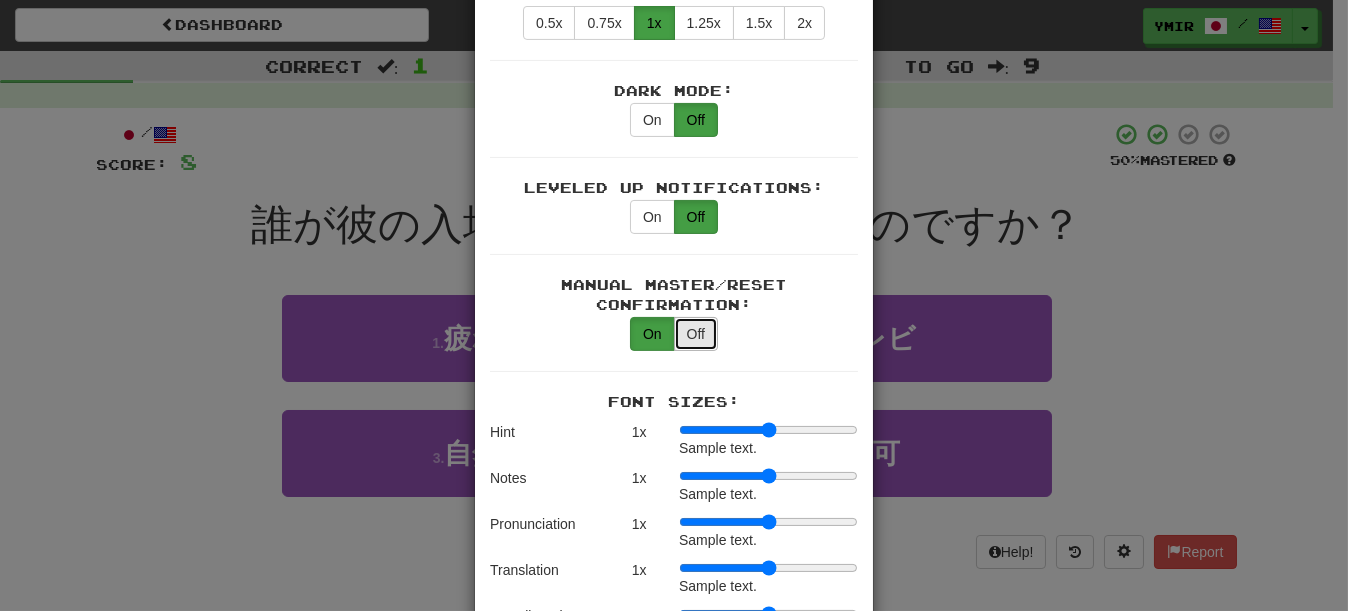 click on "Off" at bounding box center (696, 334) 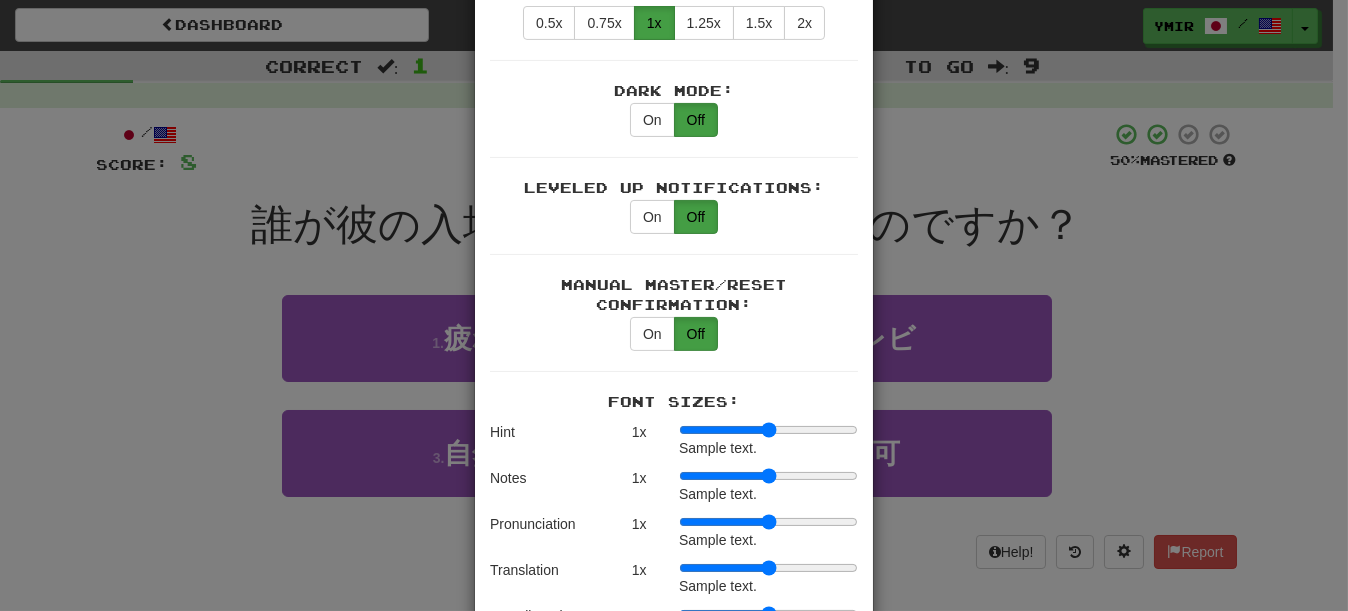 click on "× Game Settings Translations: Visible Show  After Answering Hidden Sentence Text Initially Hidden: (see just the translation, then click a button to see the sentence text) On Off Hints: (appear above the missing word when available) On Off Image Toggle: (toggle button, if sentence image available) After Answering Before and After Off Image Background: (use sentence image as background, if available) On Off Pronunciation: (shown after answering when available) On Off Sound Effects: On Off Text-to-Speech Auto-Play: On Off Loop: (sentence audio will play on repeat for chorusing) On Off Use Clozemaster Voice: On Off Speed: 0.5x 0.75x 1x 1.25x 1.5x 2x Dark Mode: On Off Leveled Up Notifications: On Off Manual Master/Reset Confirmation: On Off Font Sizes: Hint 1 x Sample text. Notes 1 x Sample text. Pronunciation 1 x Sample text. Translation 1 x Sample text. Transliteration 1 x Sample text. Shortcut Hotkeys:  Enabled Enter Submit answer, next sentence, next round 1-4 Select multiple choice answer ctl+Space alt+a" at bounding box center (674, 305) 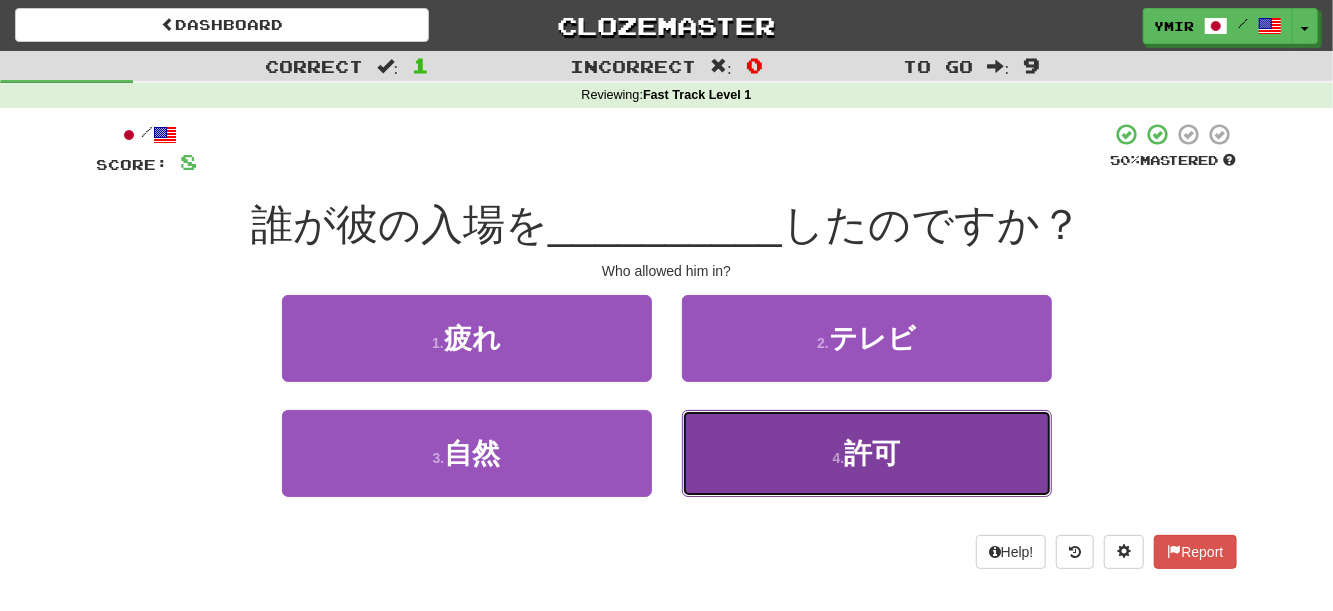 click on "4 .  許可" at bounding box center [867, 453] 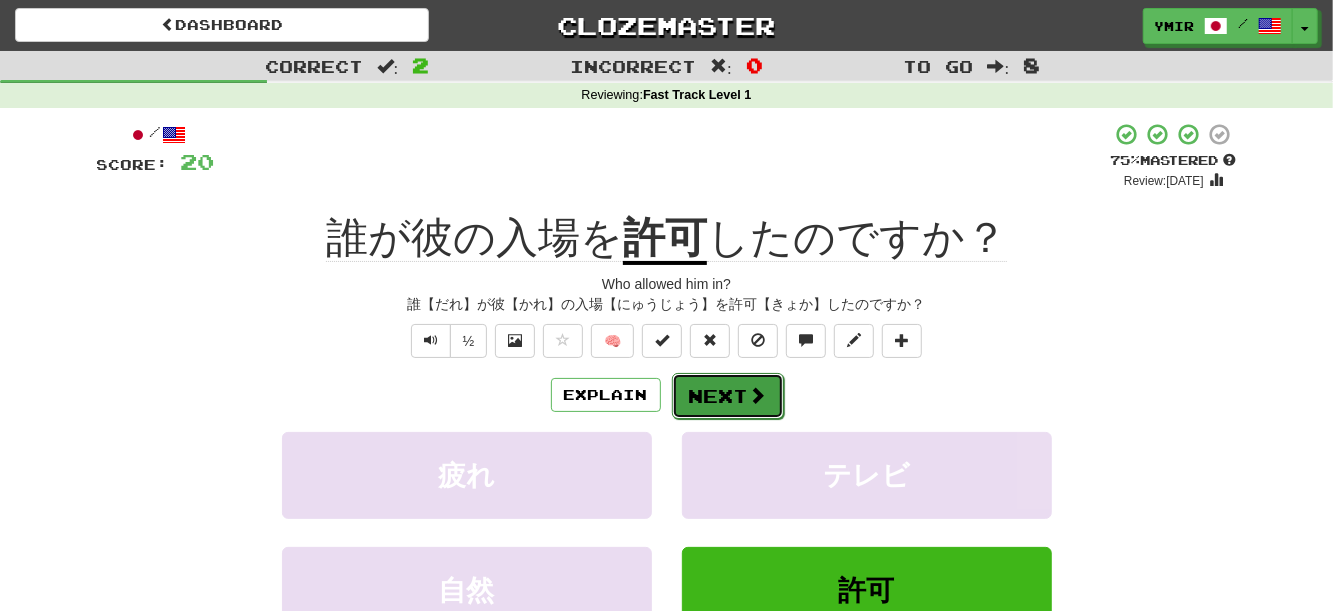 click on "Next" at bounding box center (728, 396) 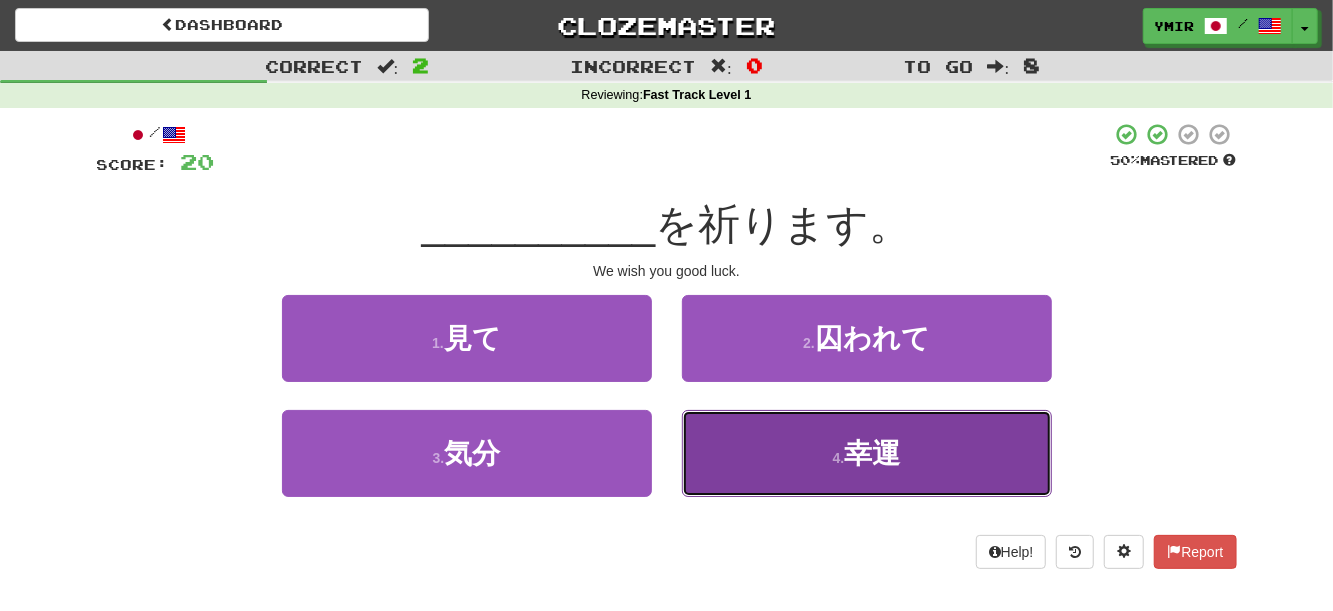 click on "4 .  幸運" at bounding box center (867, 453) 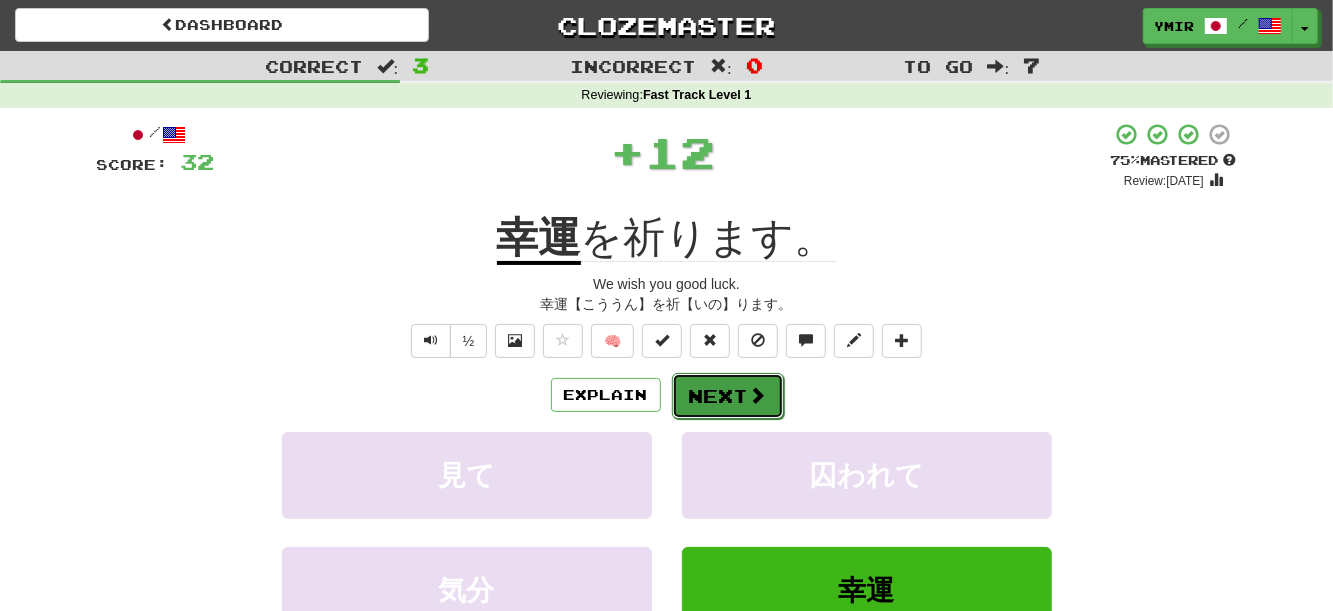 click on "Next" at bounding box center [728, 396] 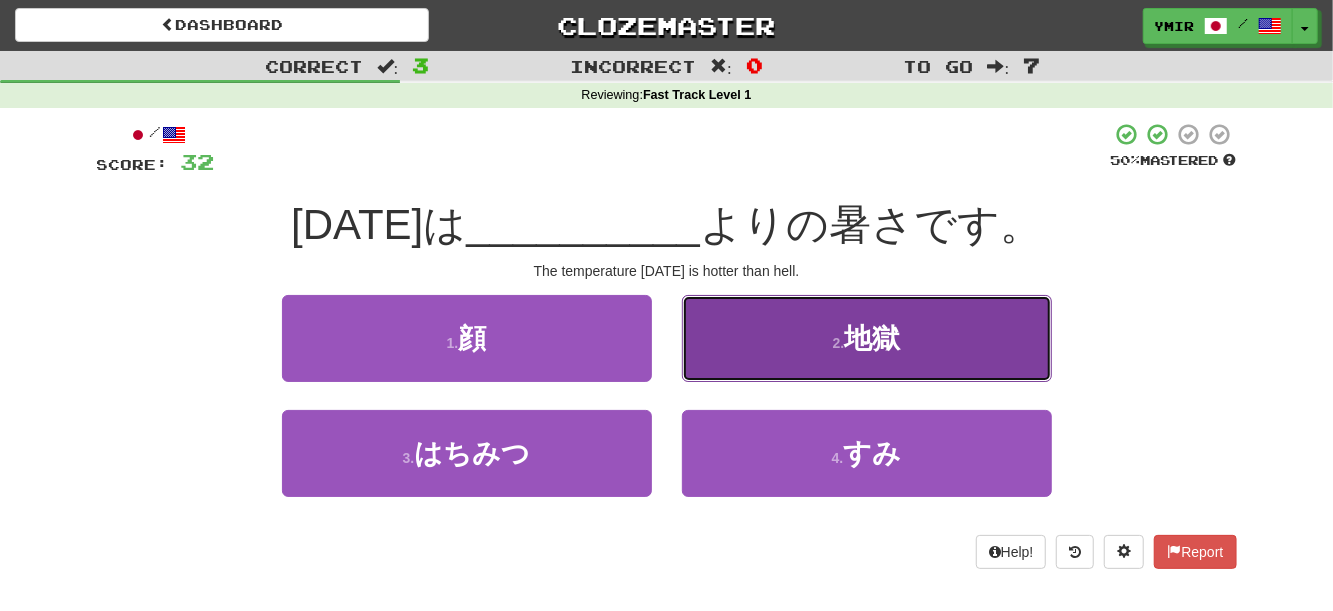 click on "2 .  地獄" at bounding box center (867, 338) 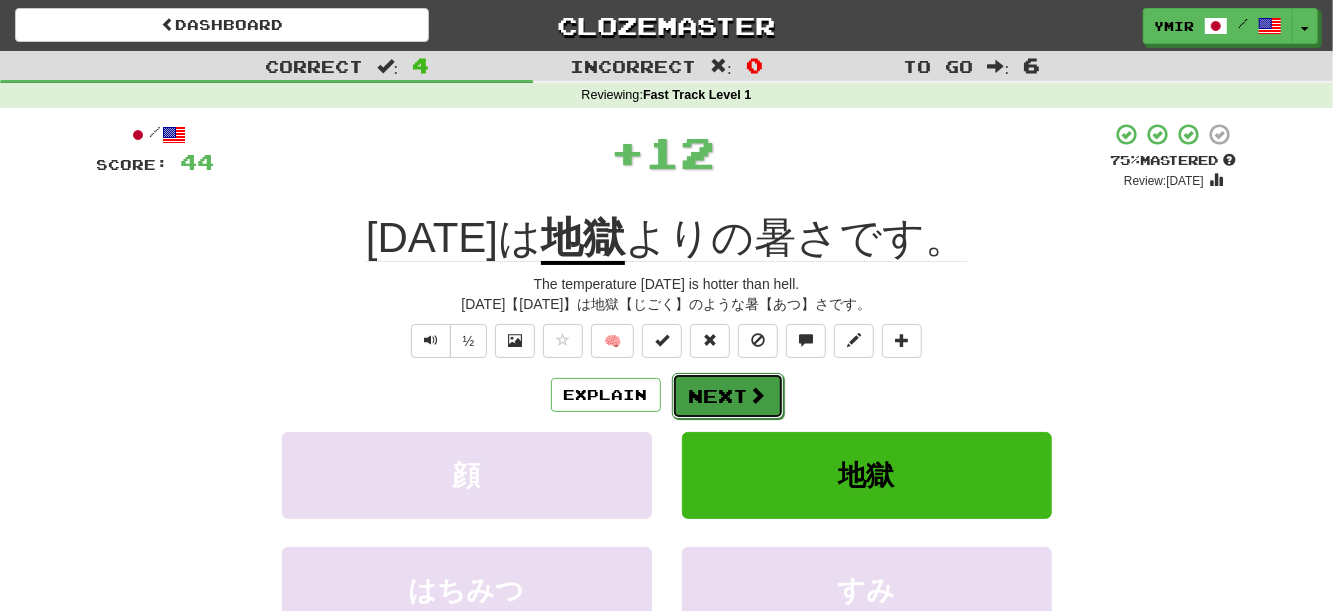 click on "Next" at bounding box center [728, 396] 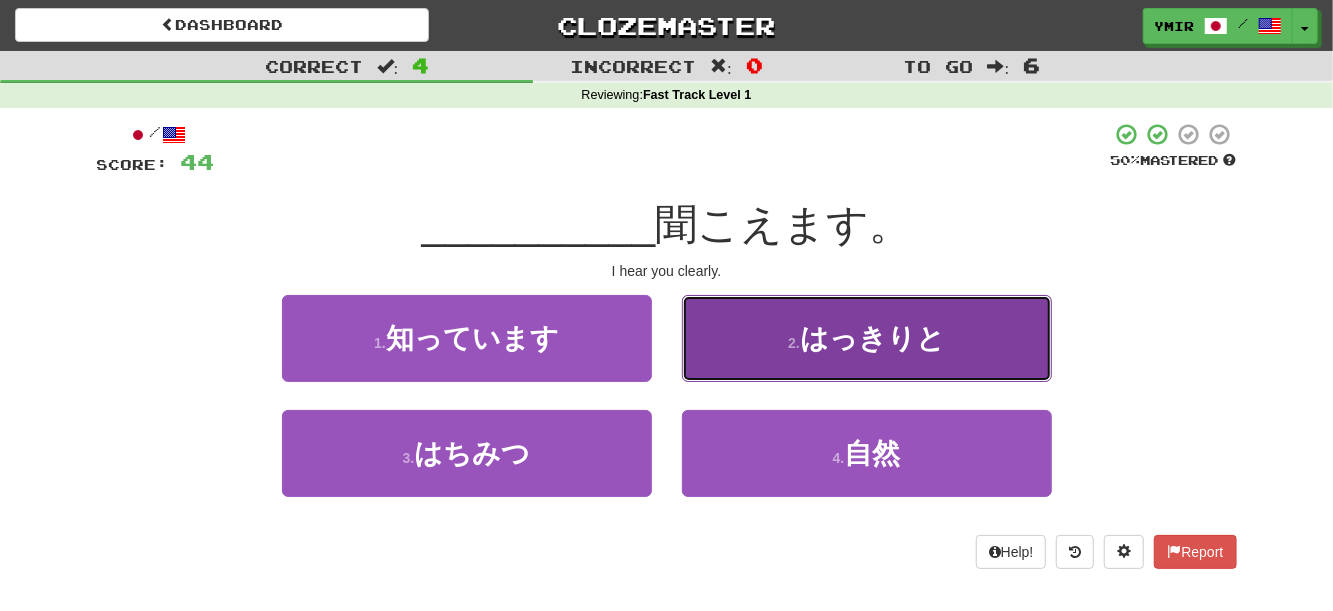 click on "2 .  はっきりと" at bounding box center (867, 338) 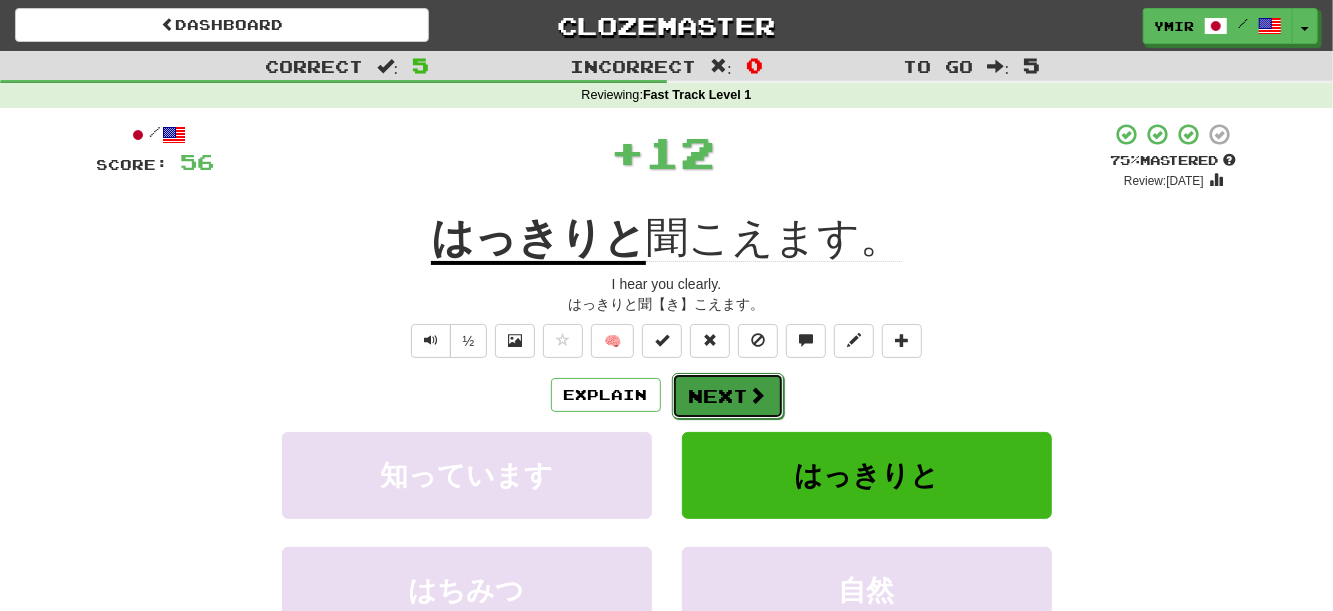 click on "Next" at bounding box center (728, 396) 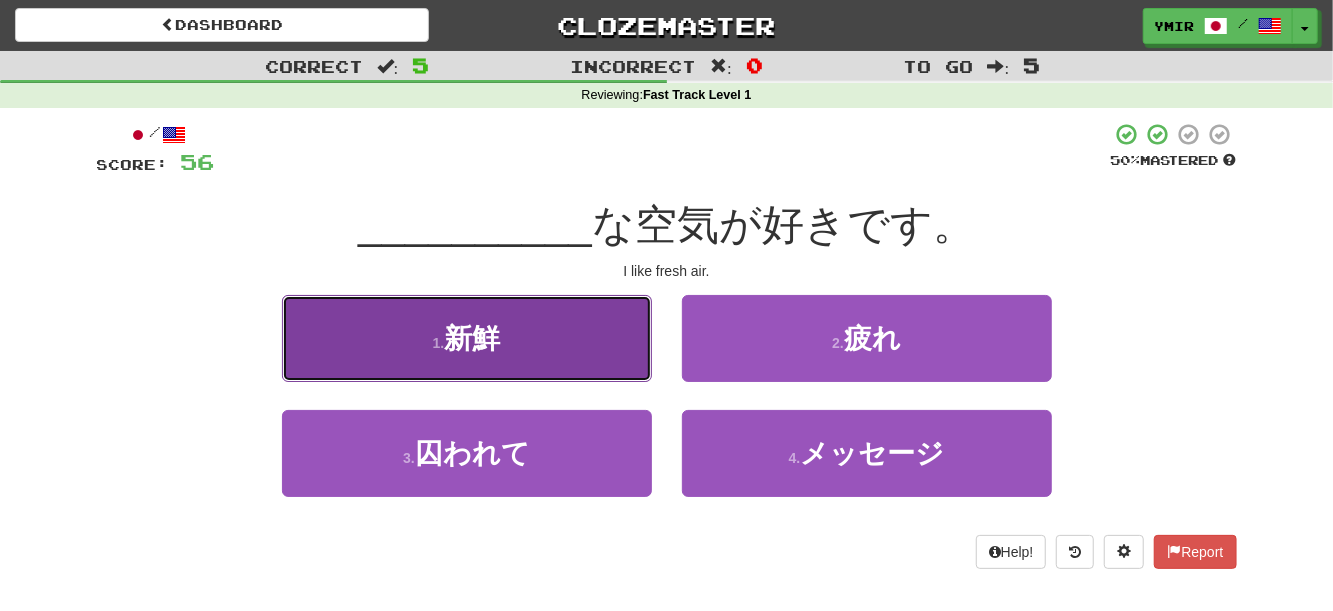 click on "1 .  新鮮" at bounding box center (467, 338) 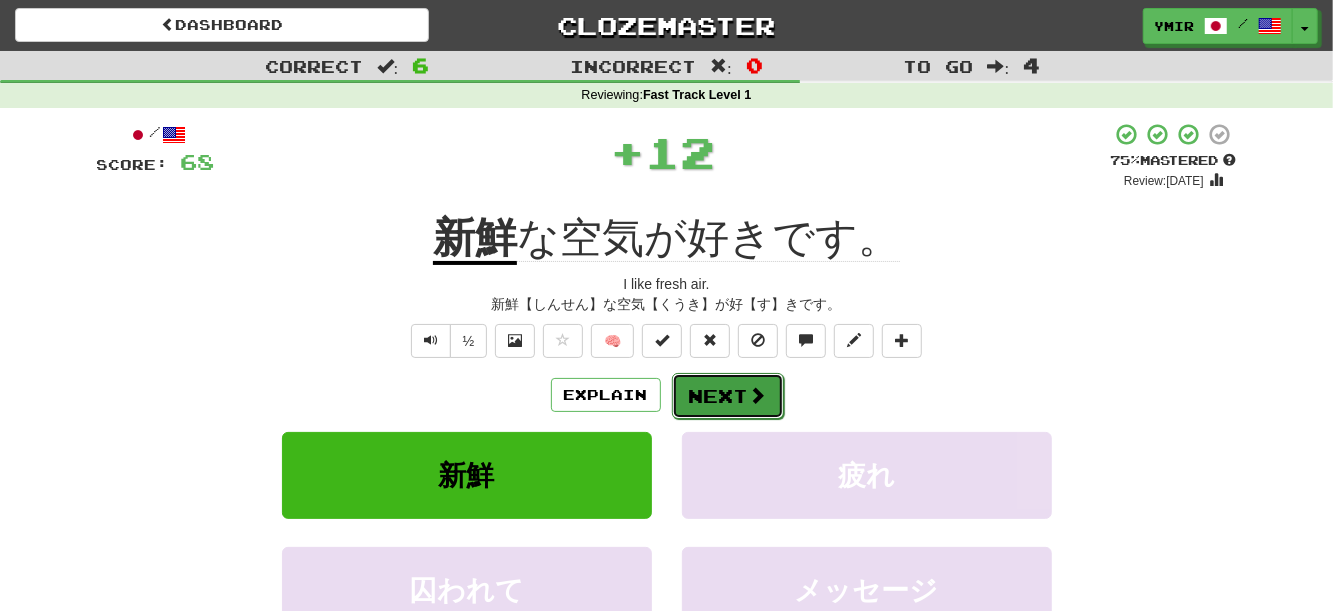 drag, startPoint x: 706, startPoint y: 391, endPoint x: 686, endPoint y: 398, distance: 21.189621 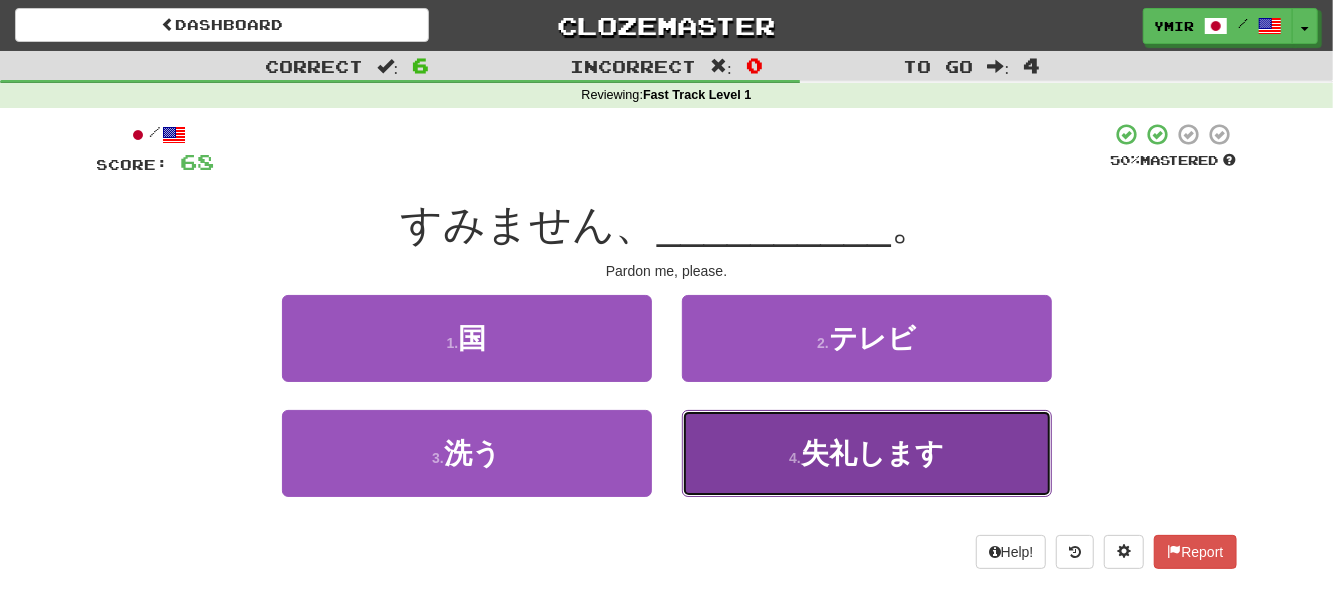 click on "4 .  失礼します" at bounding box center [867, 453] 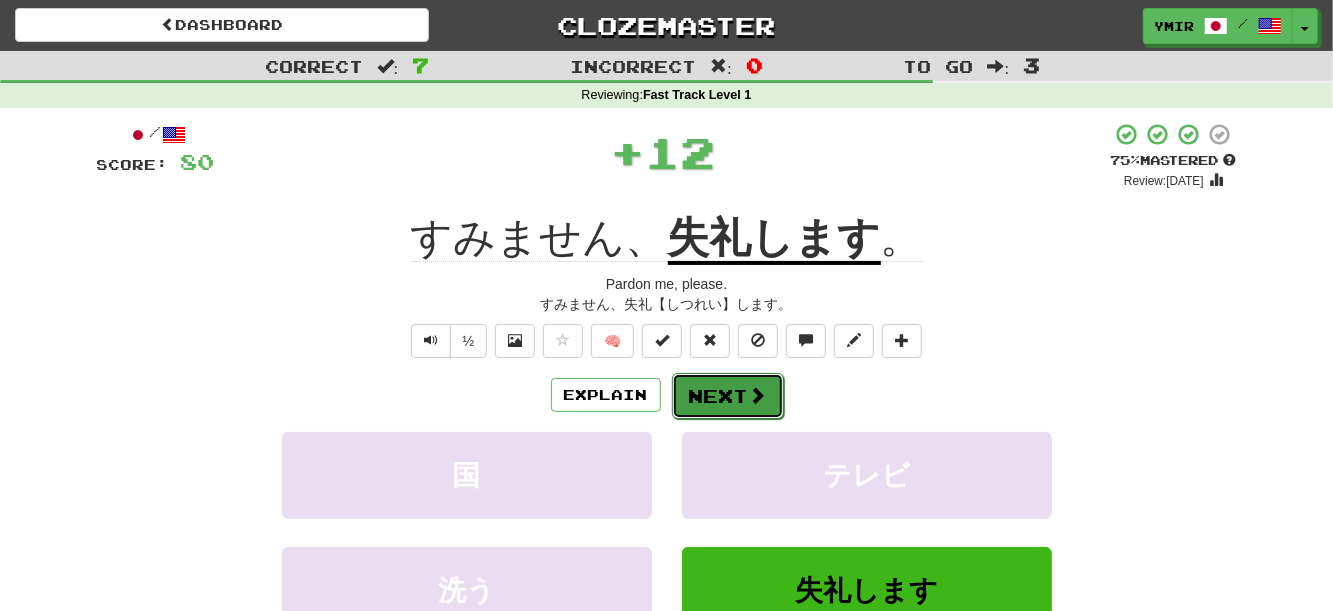 click on "Next" at bounding box center (728, 396) 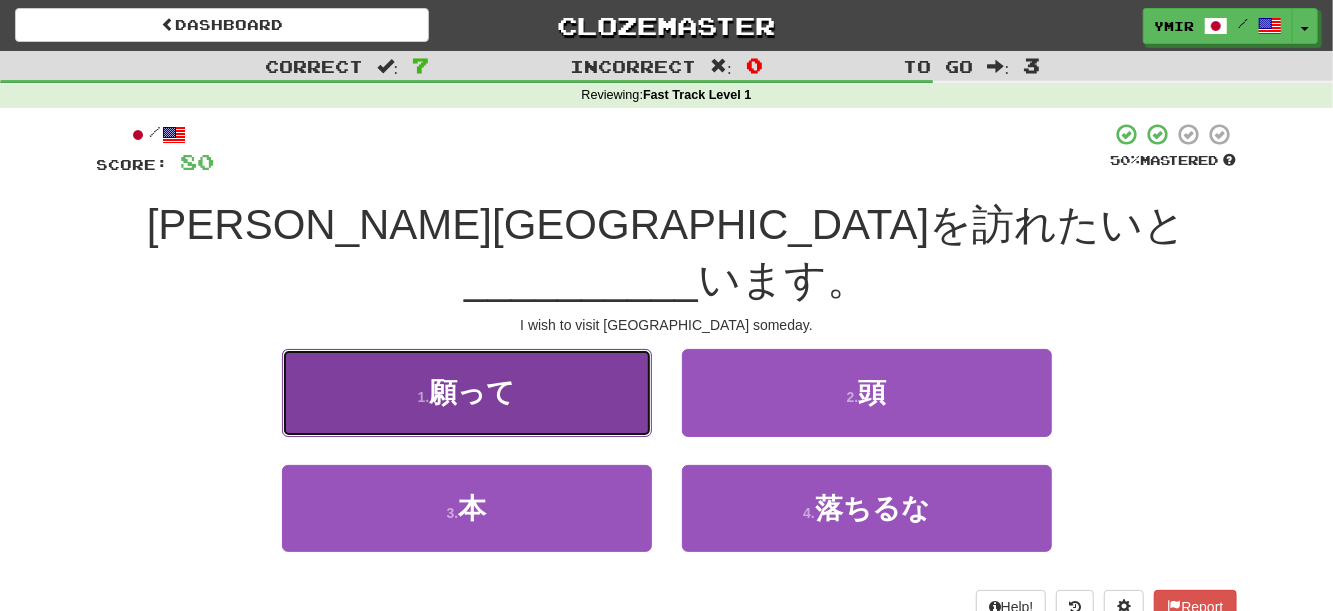 click on "1 .  願って" at bounding box center (467, 392) 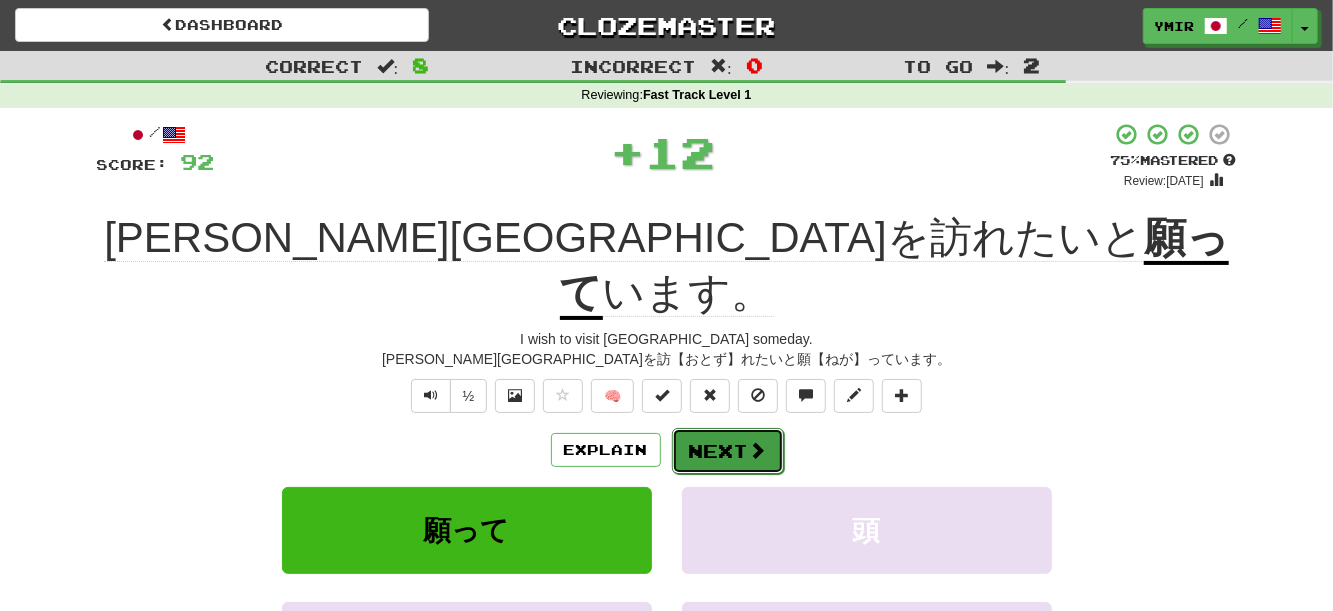click on "Next" at bounding box center (728, 451) 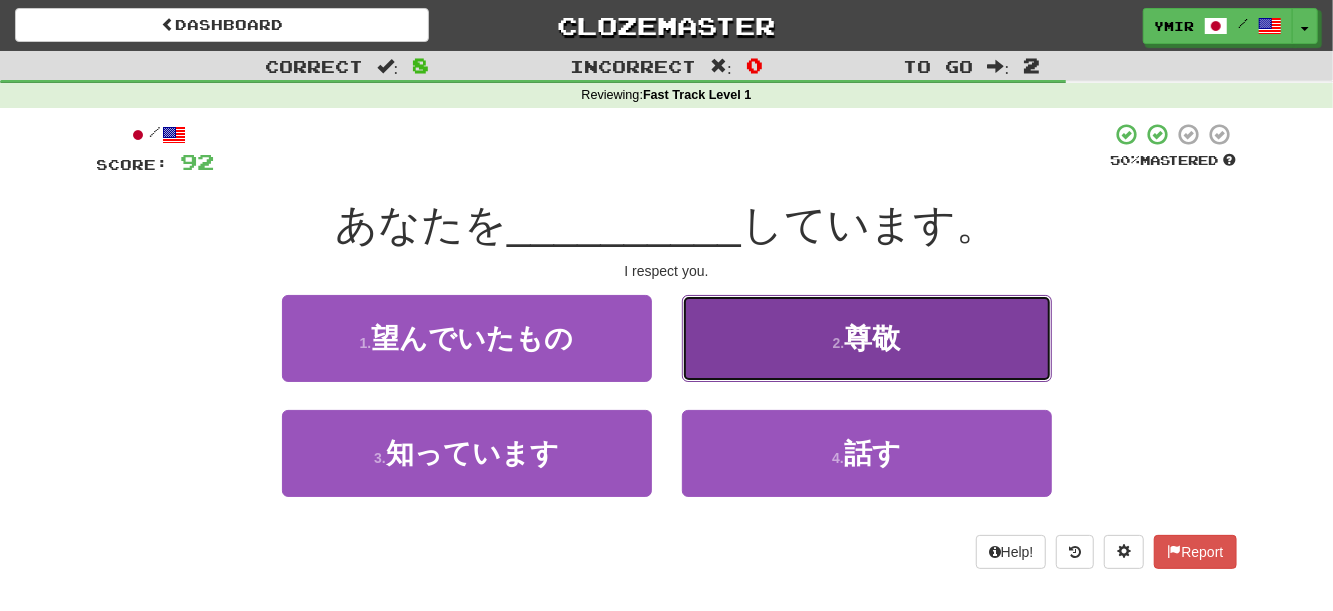 click on "2 .  尊敬" at bounding box center [867, 338] 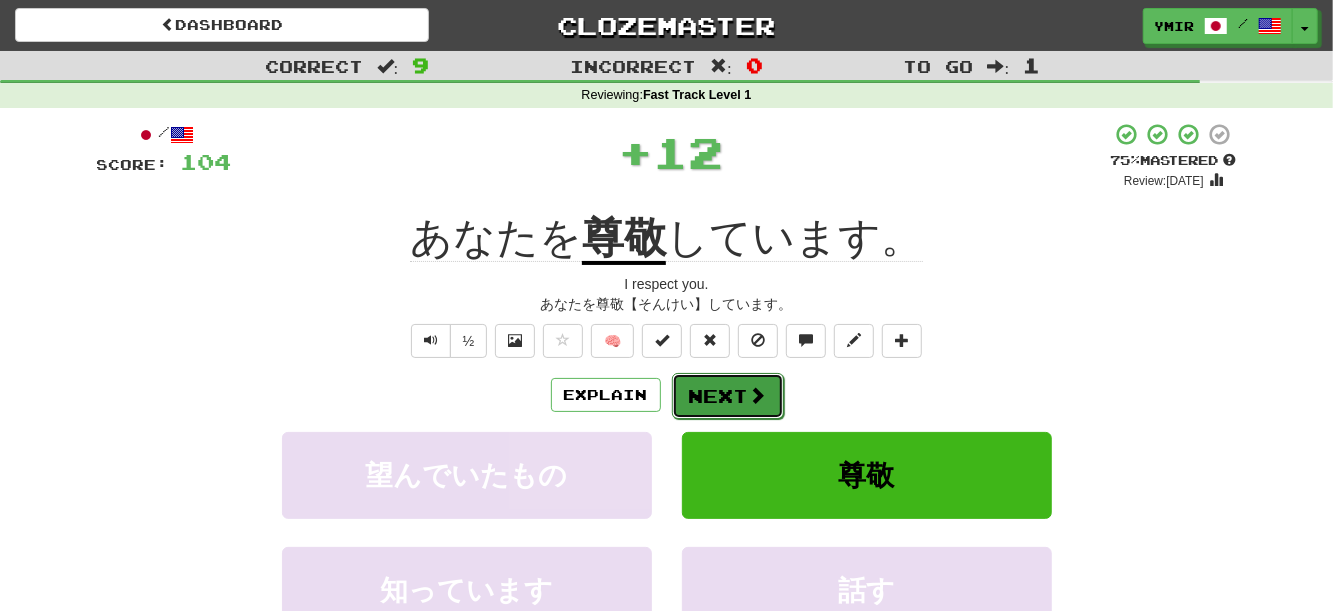 click on "Next" at bounding box center (728, 396) 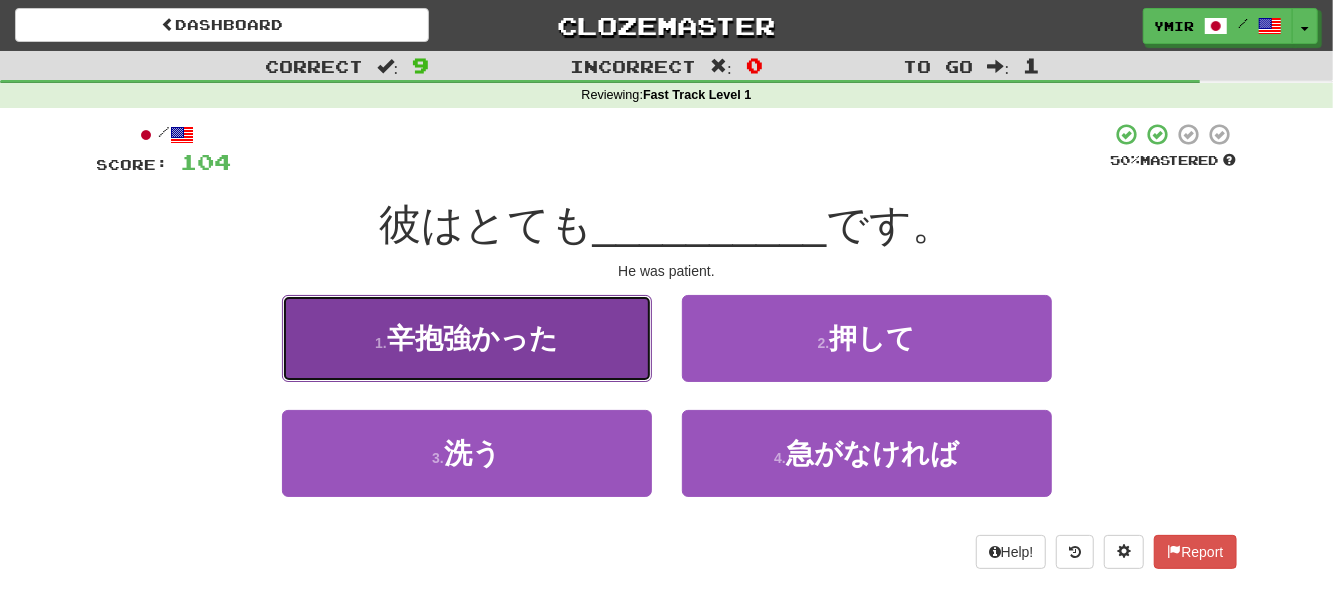 click on "1 .  辛抱強かった" at bounding box center [467, 338] 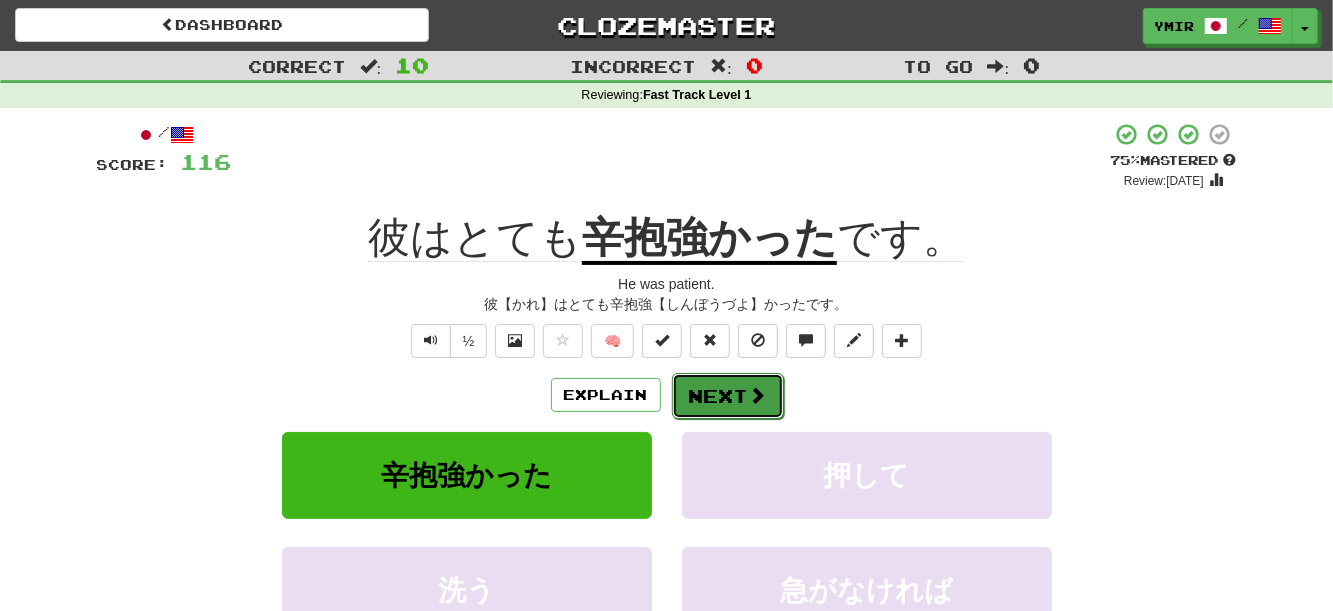 click on "Next" at bounding box center [728, 396] 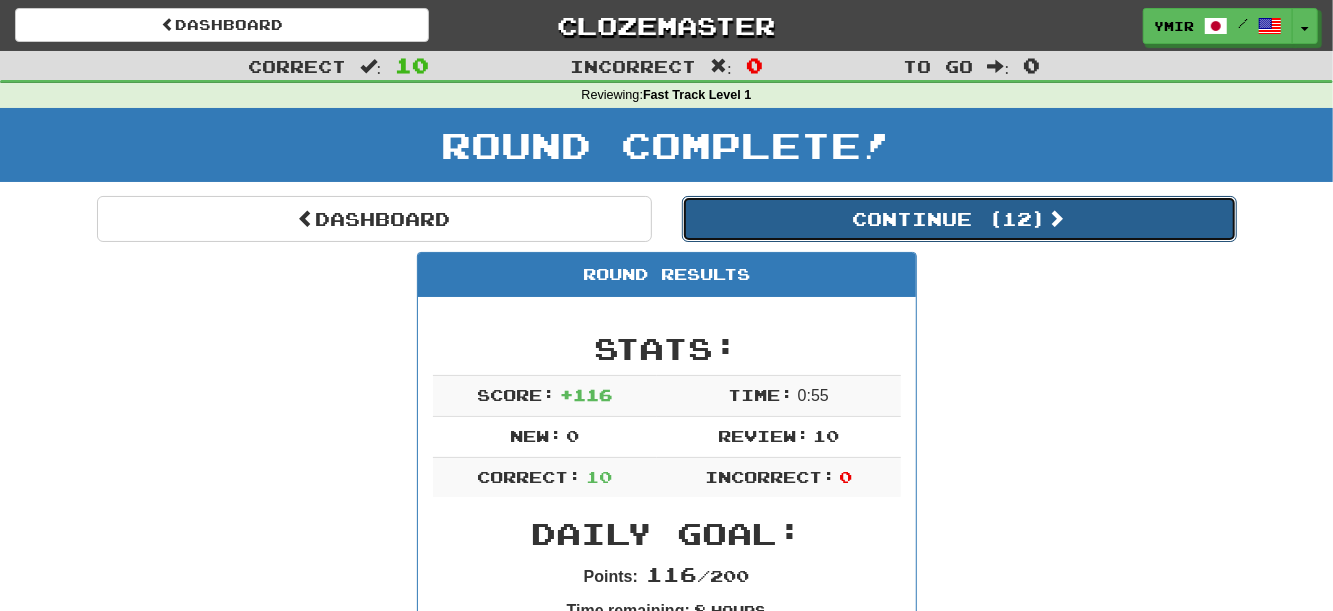 click on "Continue ( 12 )" at bounding box center [959, 219] 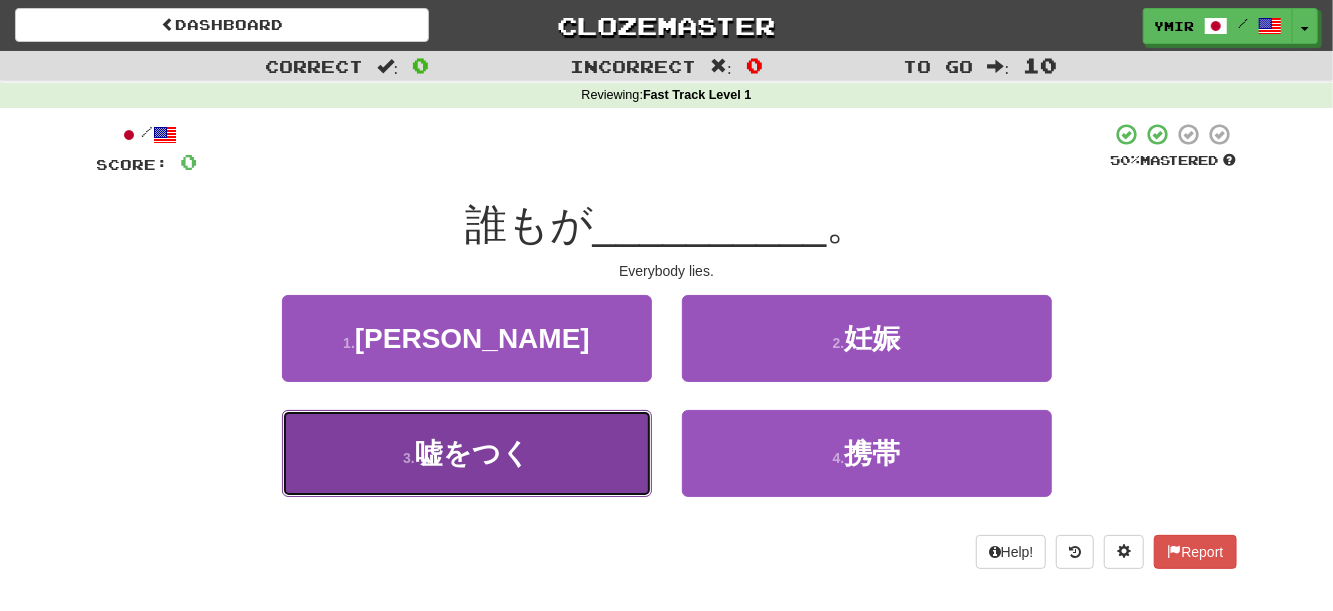 click on "3 .  嘘をつく" at bounding box center [467, 453] 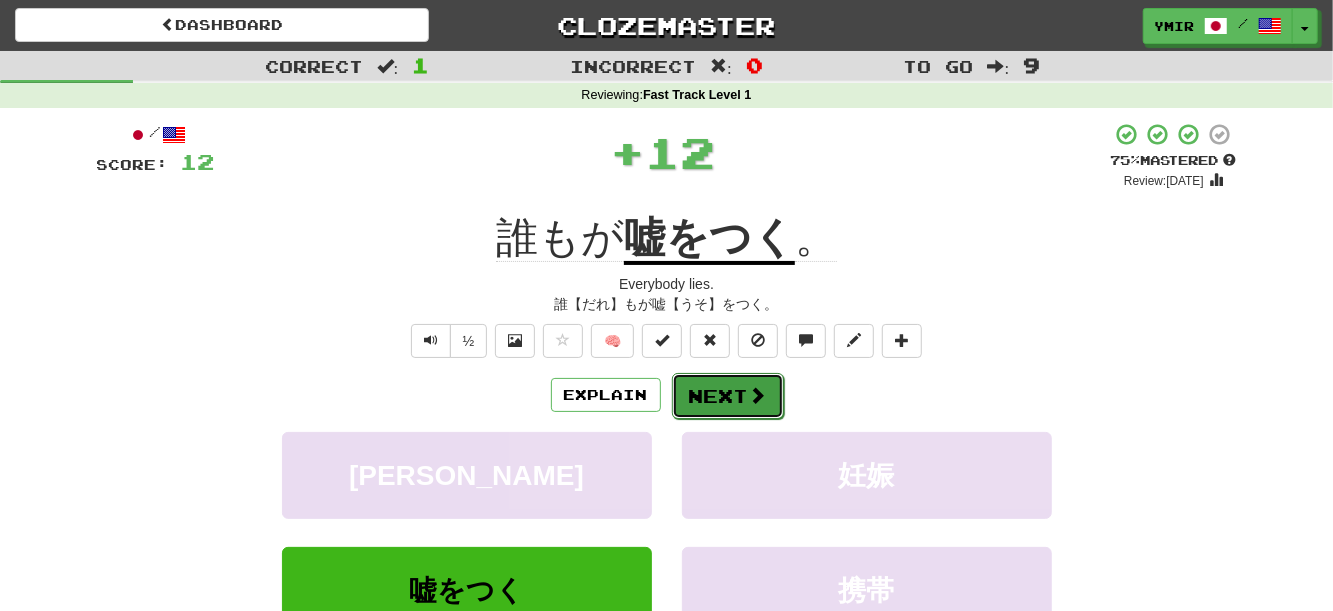 click on "Next" at bounding box center [728, 396] 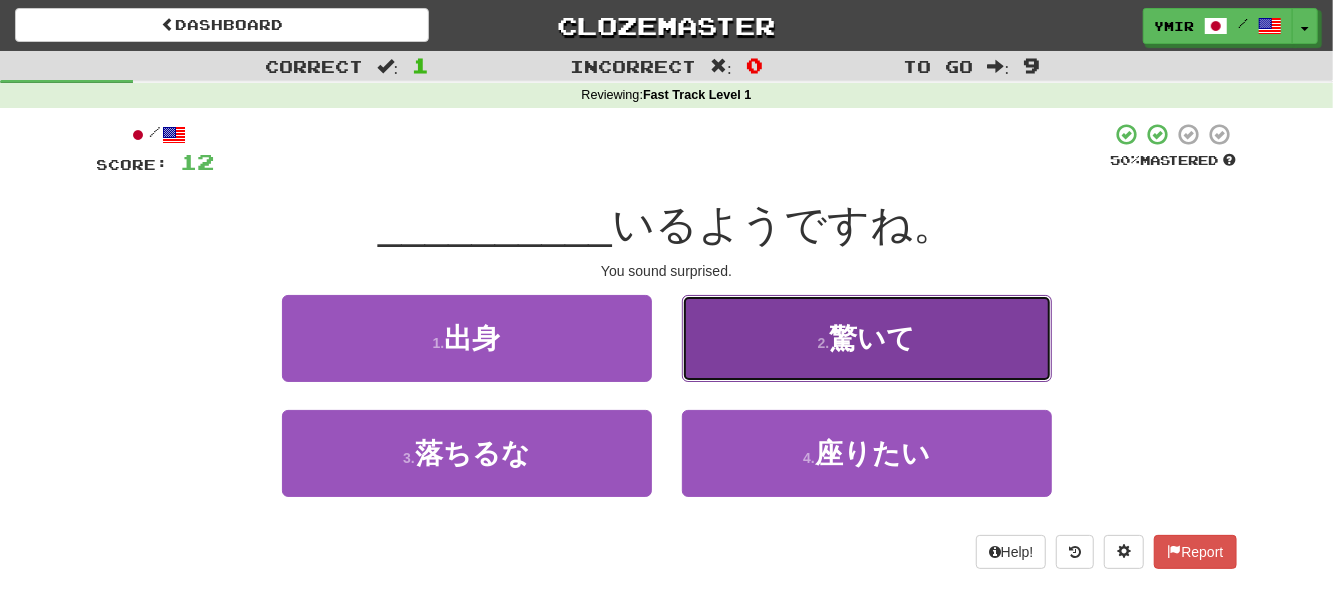 click on "2 .  驚いて" at bounding box center (867, 338) 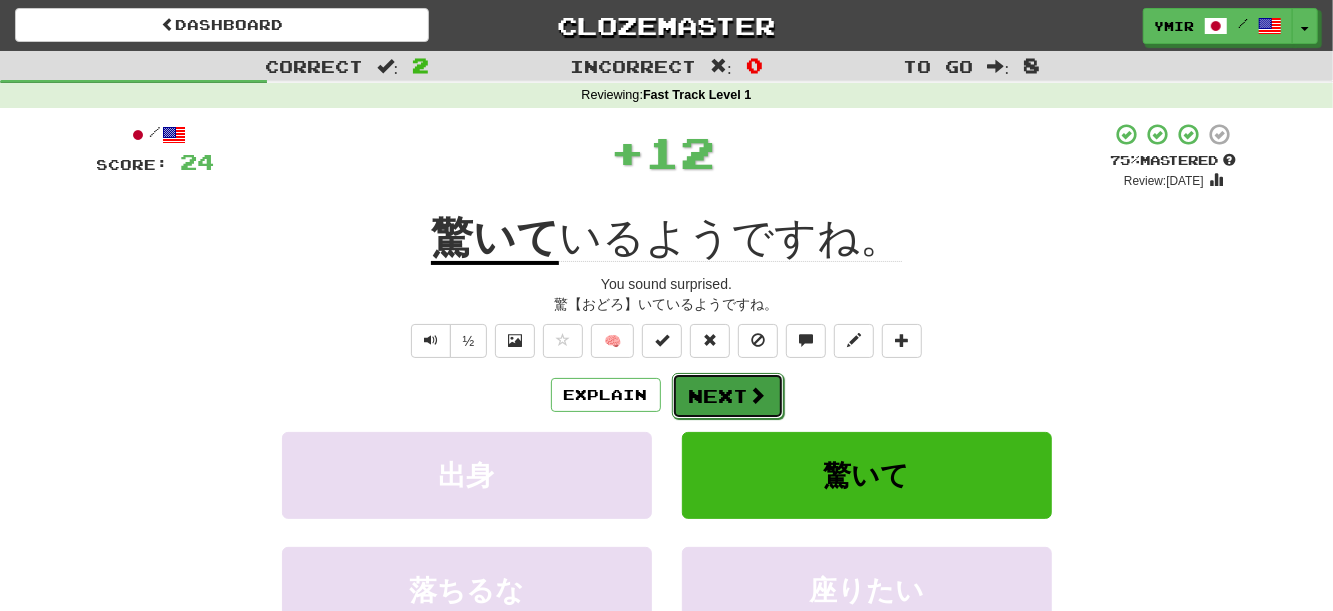 click on "Next" at bounding box center (728, 396) 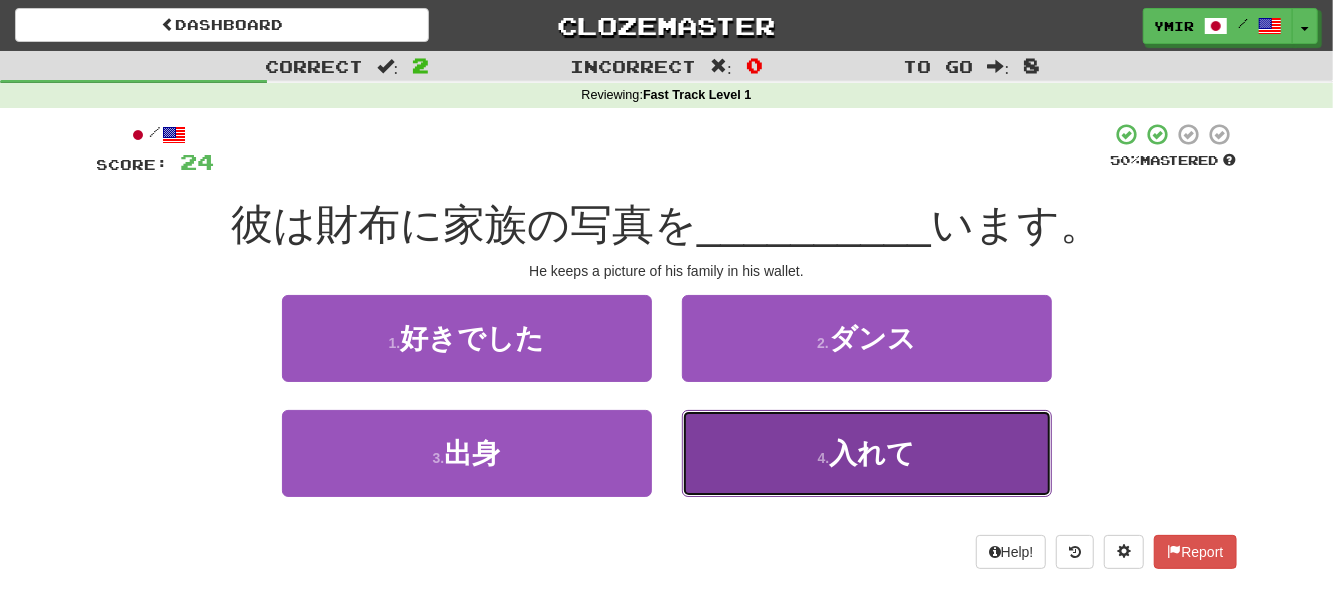 click on "4 .  入れて" at bounding box center [867, 453] 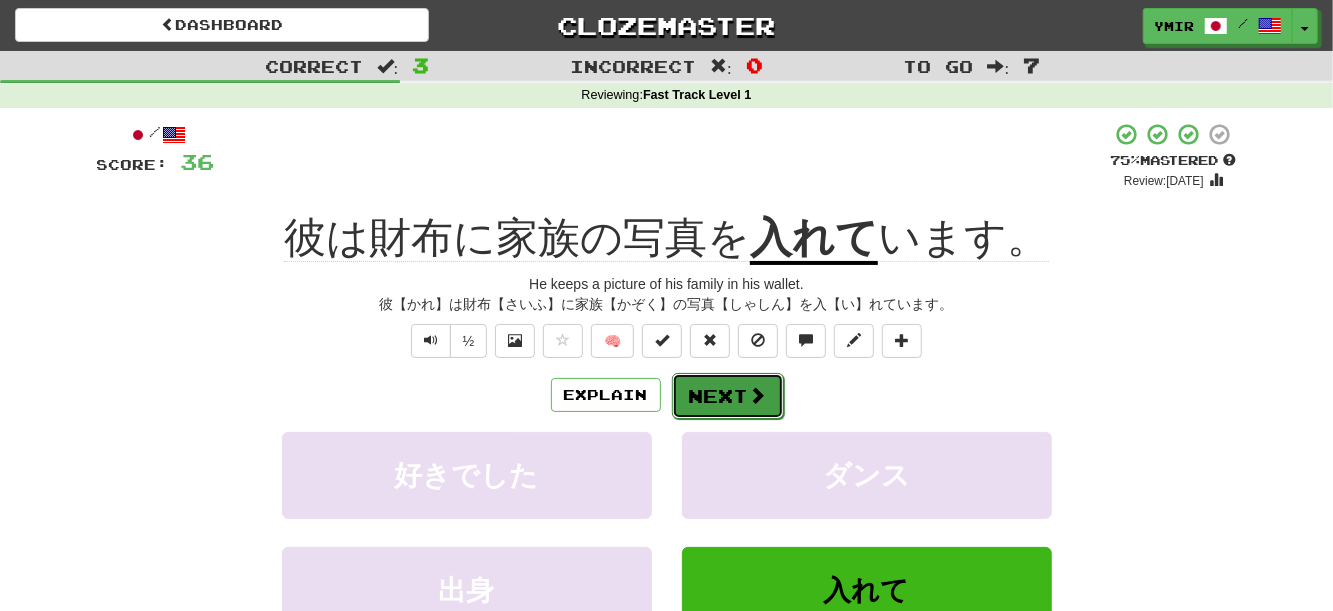 click on "Next" at bounding box center [728, 396] 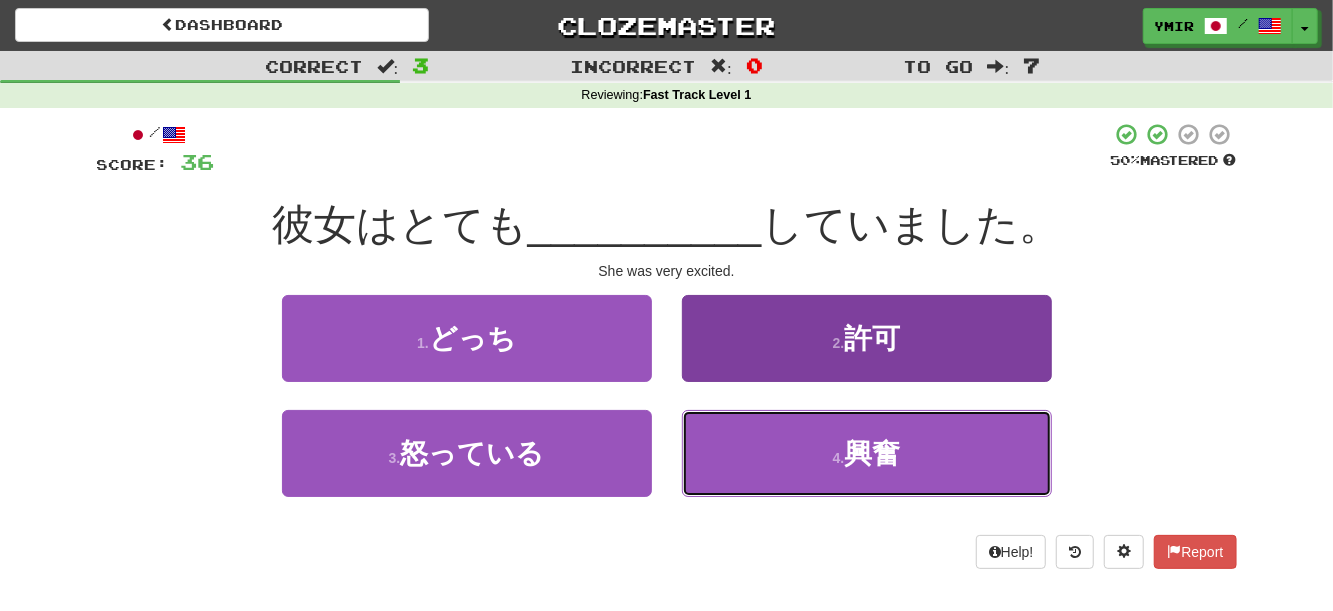 click on "4 .  興奮" at bounding box center (867, 453) 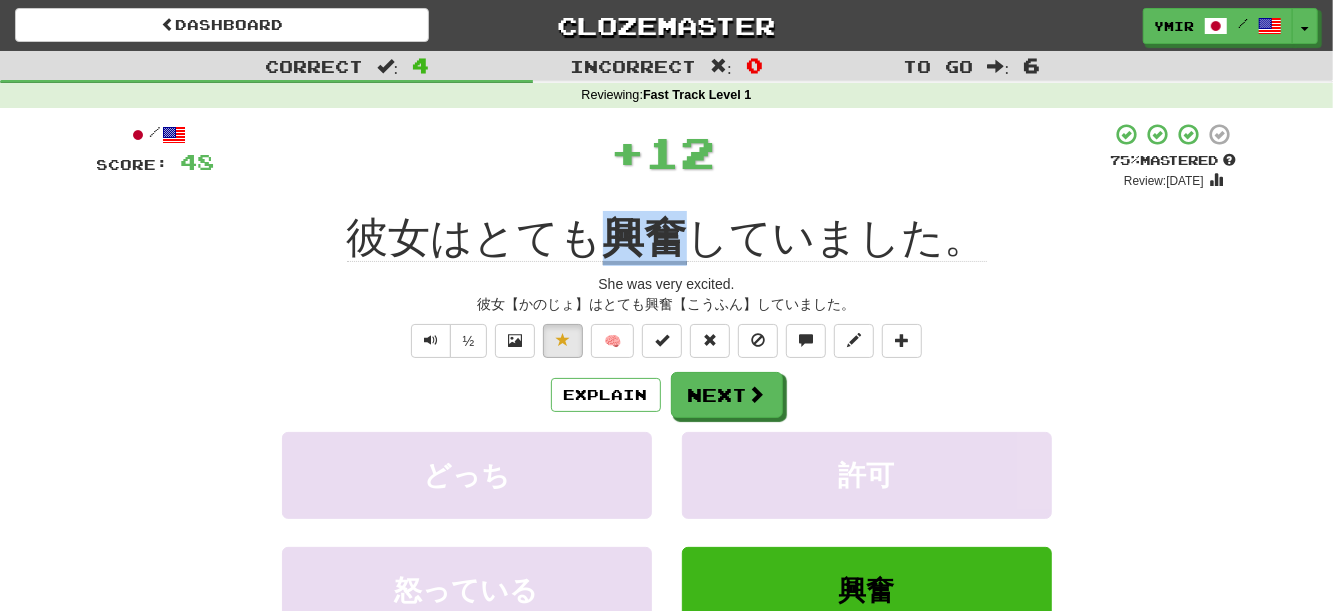 drag, startPoint x: 606, startPoint y: 212, endPoint x: 670, endPoint y: 215, distance: 64.070274 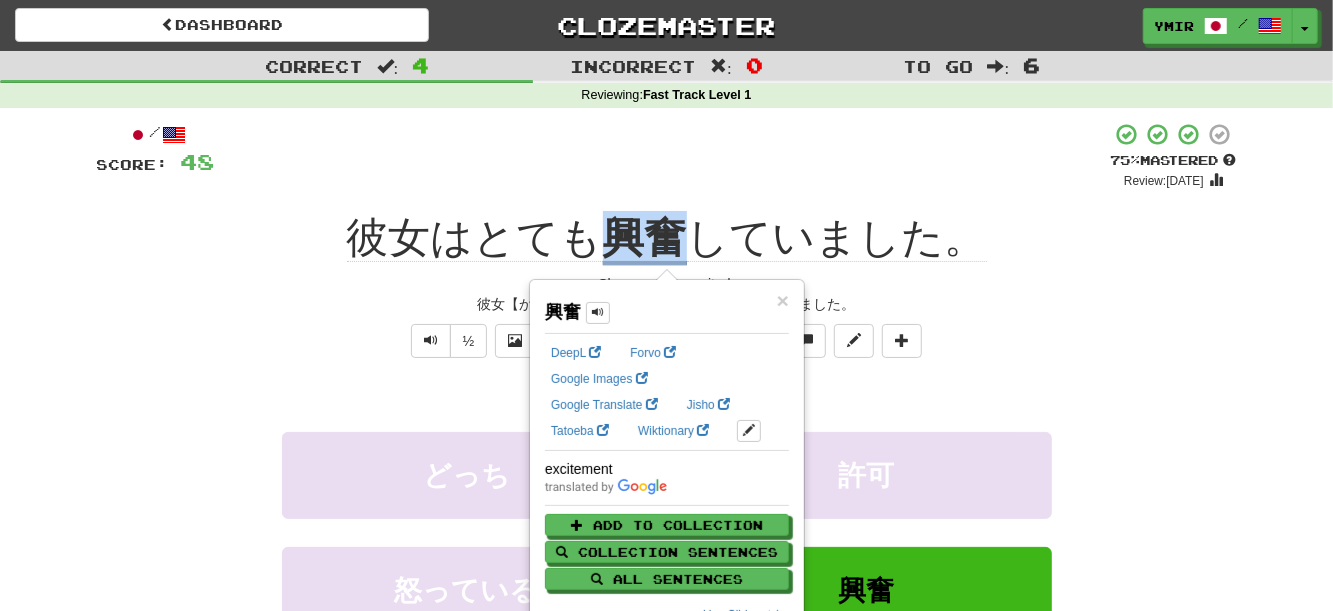 copy on "興奮" 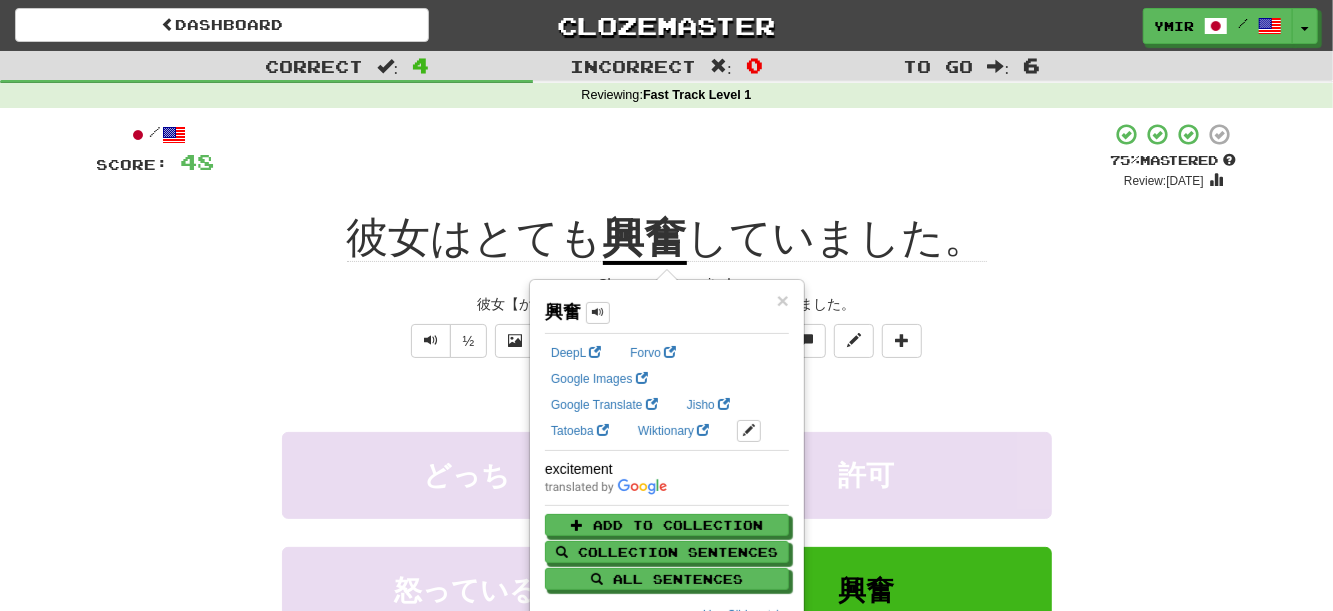 click on "彼女【かのじょ】はとても興奮【こうふん】していました。" at bounding box center [667, 304] 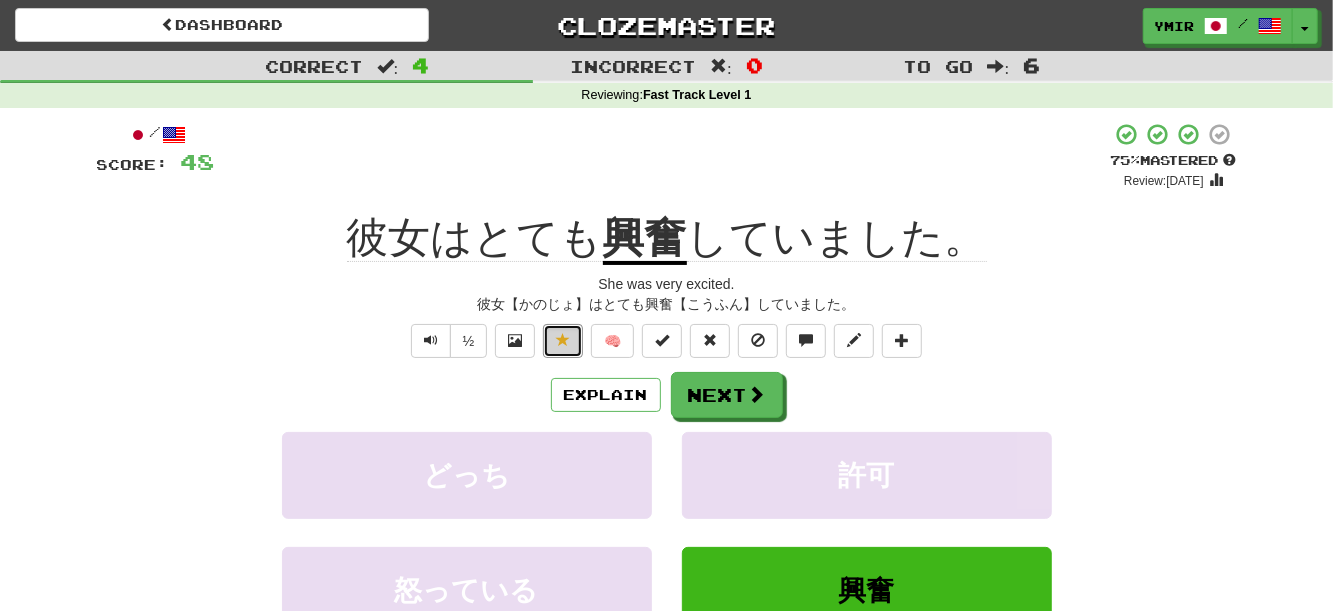 click at bounding box center (563, 341) 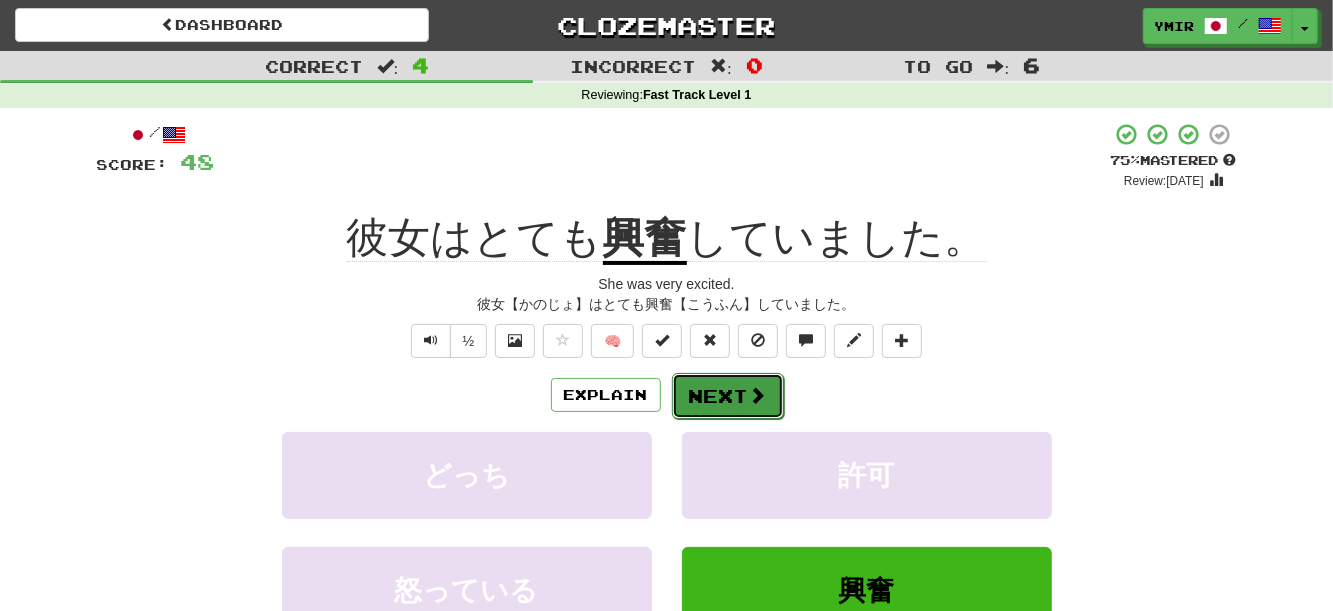 click on "Next" at bounding box center (728, 396) 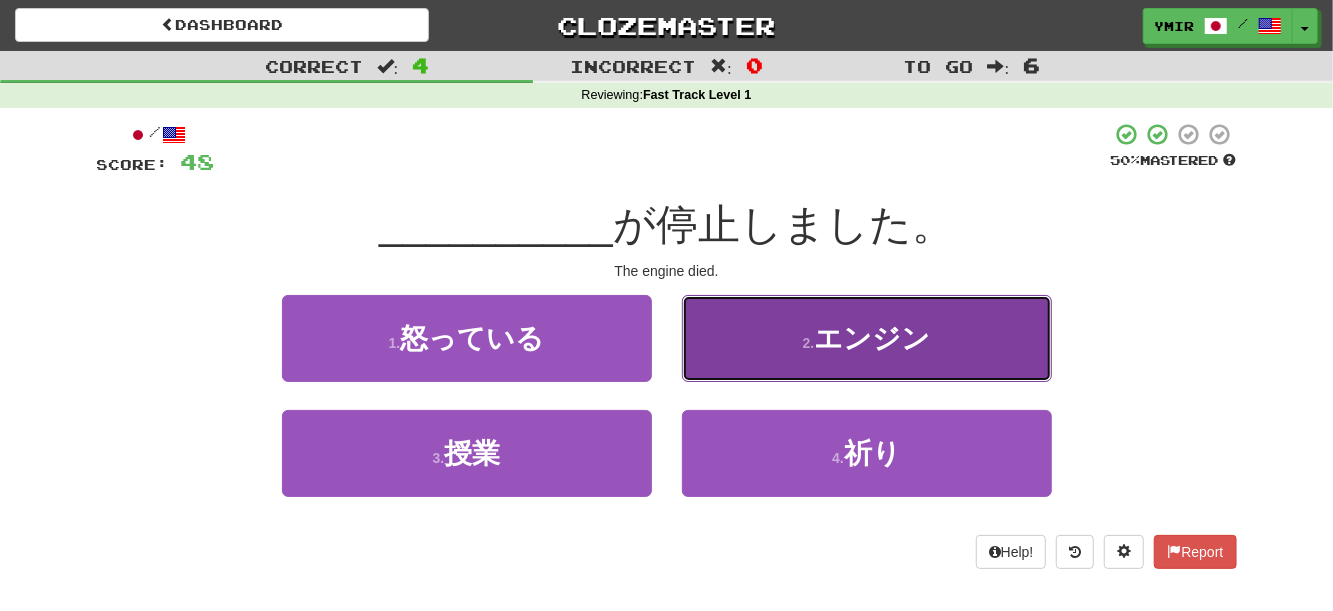 click on "2 .  エンジン" at bounding box center (867, 338) 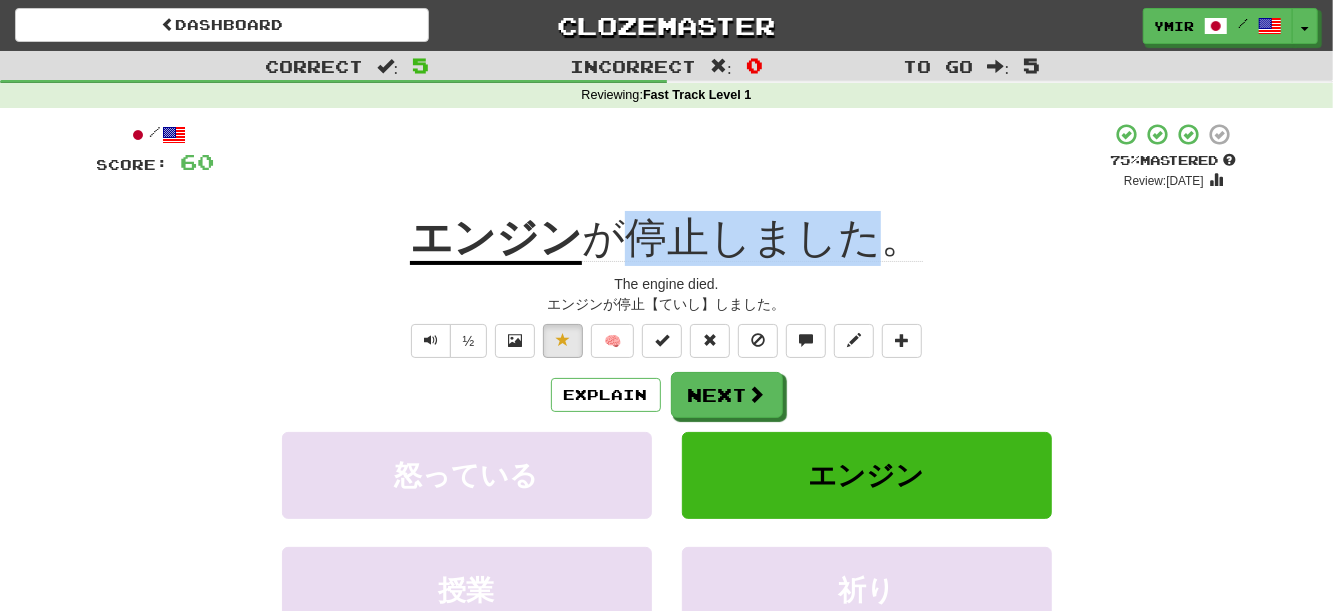 drag, startPoint x: 635, startPoint y: 203, endPoint x: 862, endPoint y: 212, distance: 227.17834 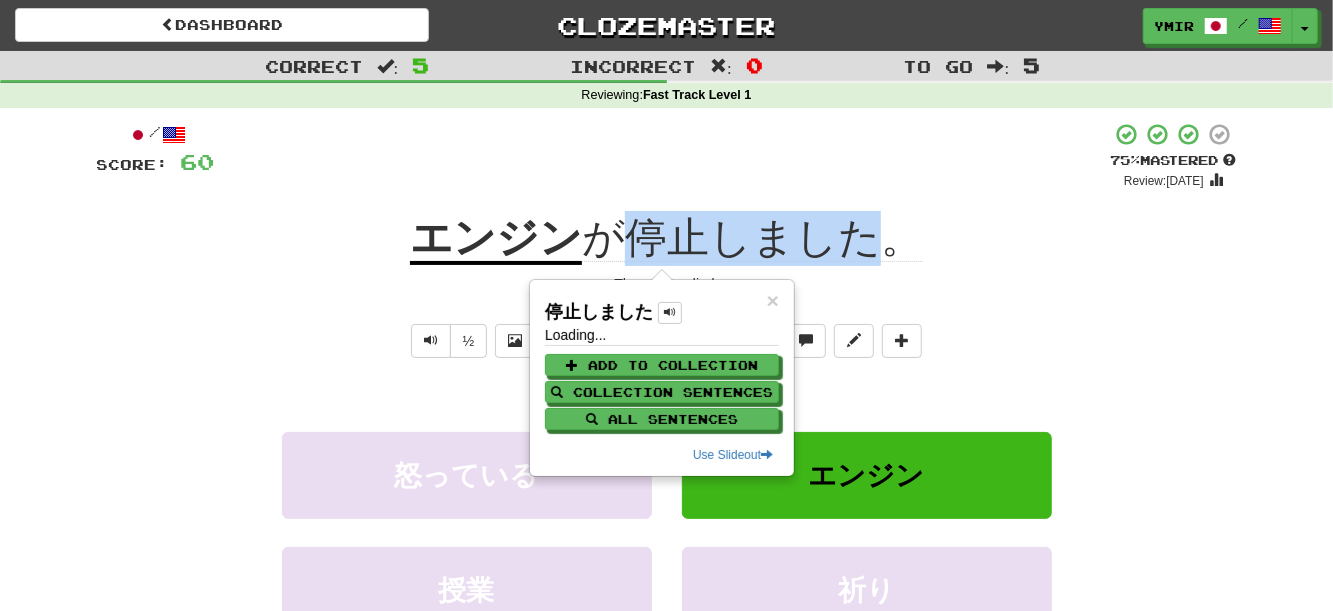 copy on "停止しました" 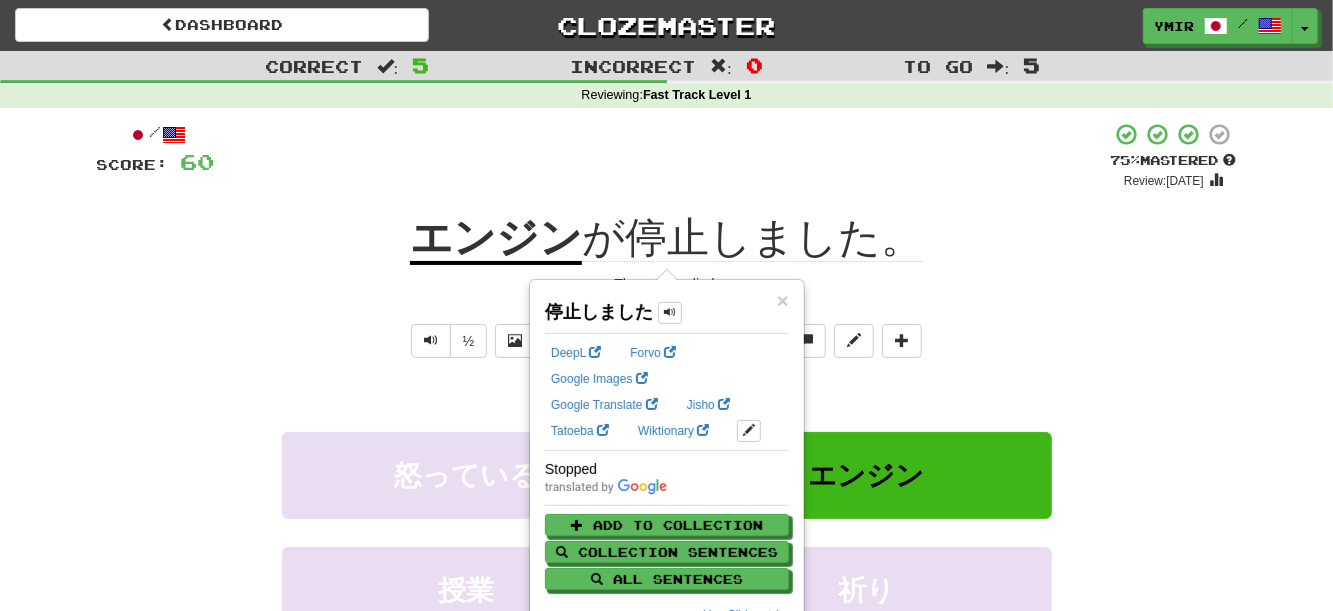 click on "/  Score:   60 + 12 75 %  Mastered Review:  2025-08-09 エンジン が停止しました。 The engine died. エンジンが停止【ていし】しました。 ½ 🧠 Explain Next 怒っている エンジン 授業 祈り Learn more: 怒っている エンジン 授業 祈り  Help!  Report" at bounding box center [667, 429] 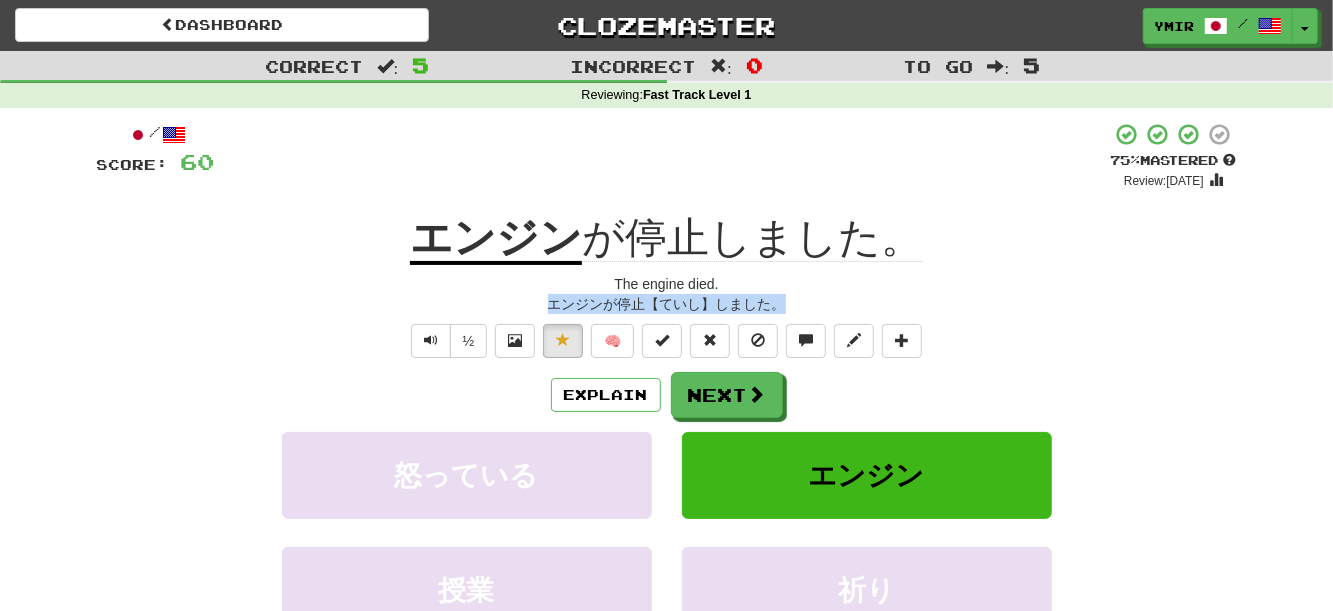 drag, startPoint x: 548, startPoint y: 304, endPoint x: 787, endPoint y: 307, distance: 239.01883 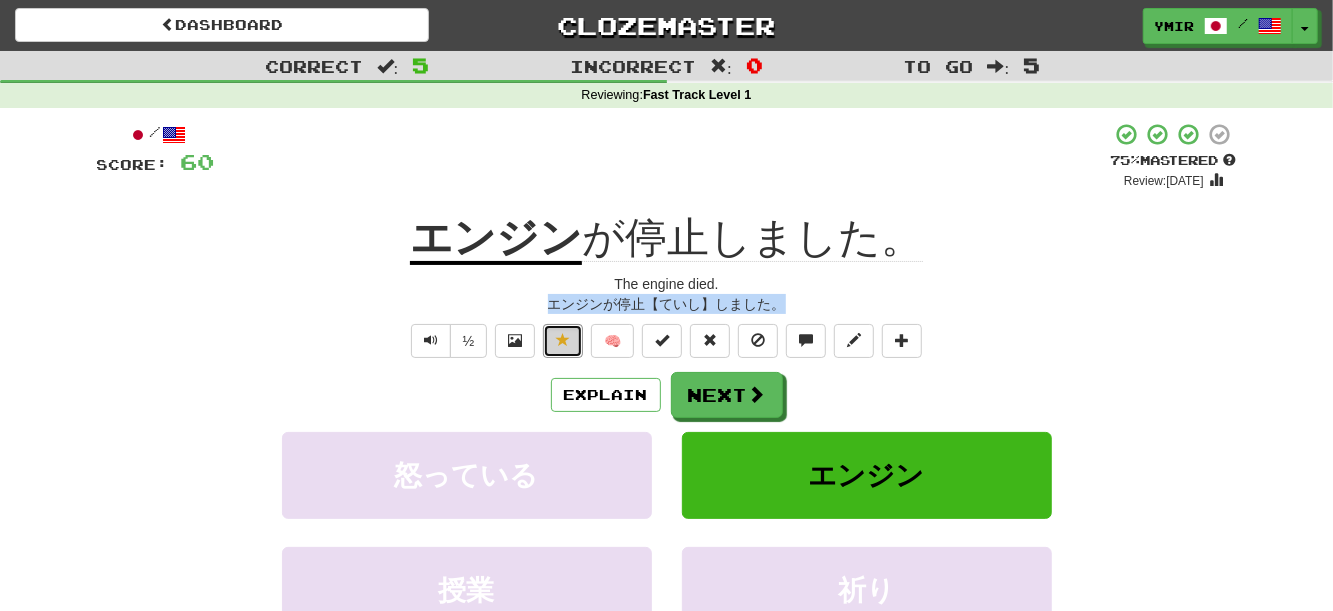 click at bounding box center (563, 340) 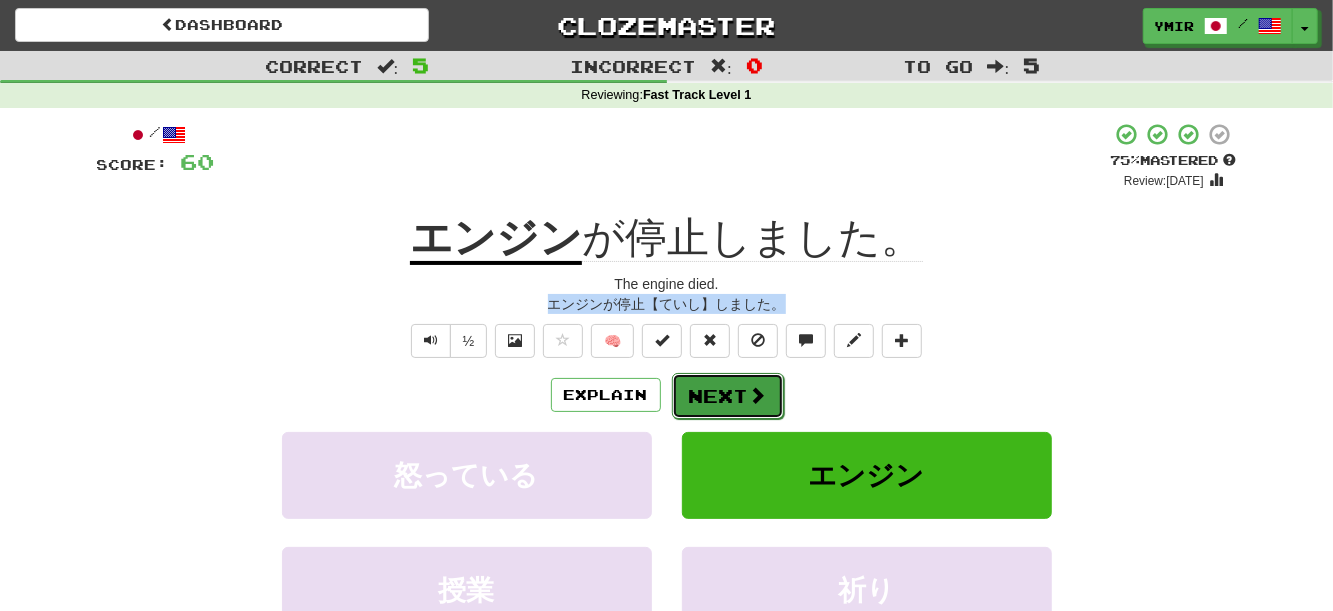click on "Next" at bounding box center (728, 396) 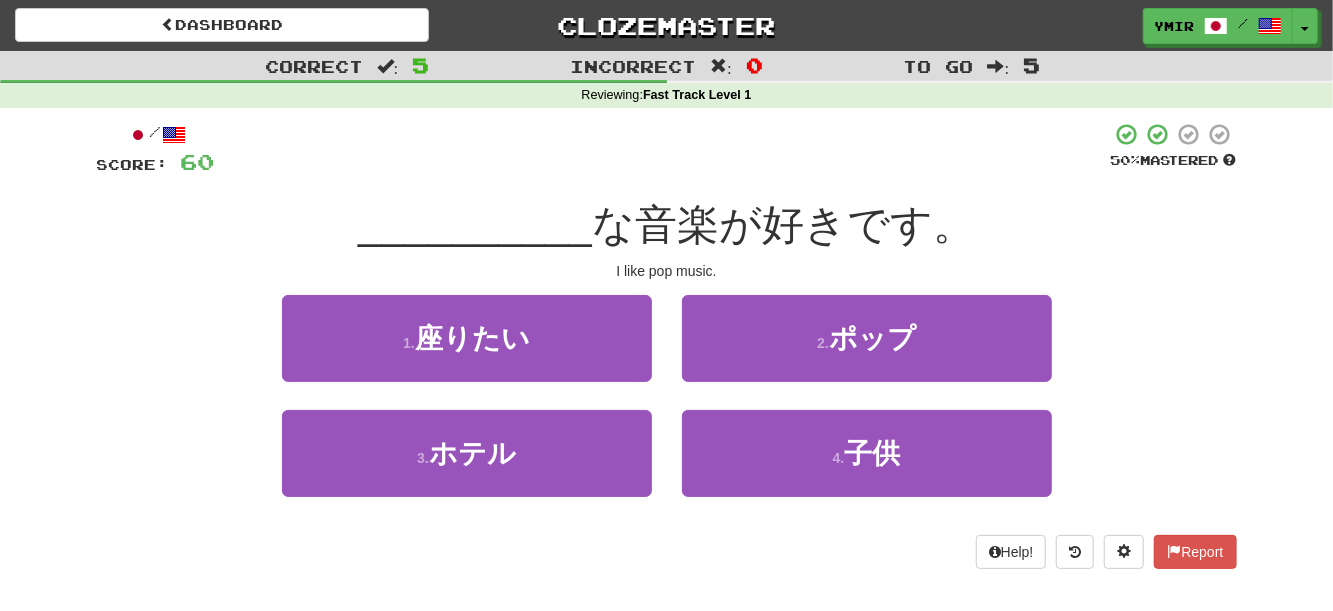 click on "2 .  ポップ" at bounding box center [867, 352] 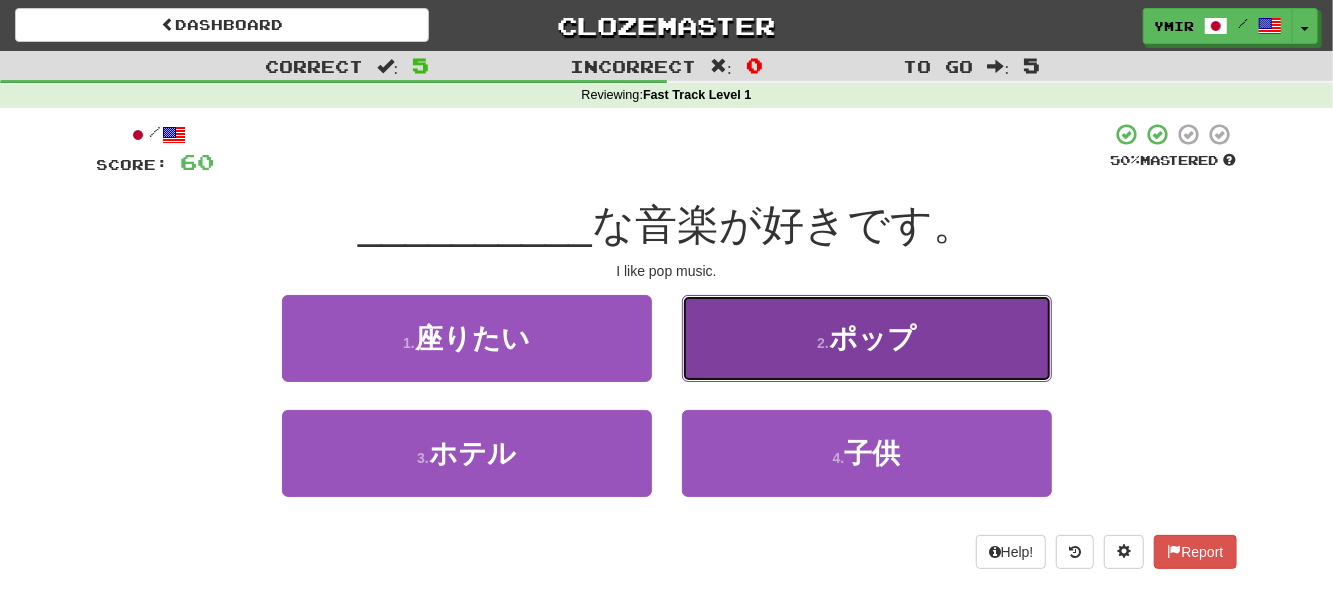 click on "2 .  ポップ" at bounding box center [867, 338] 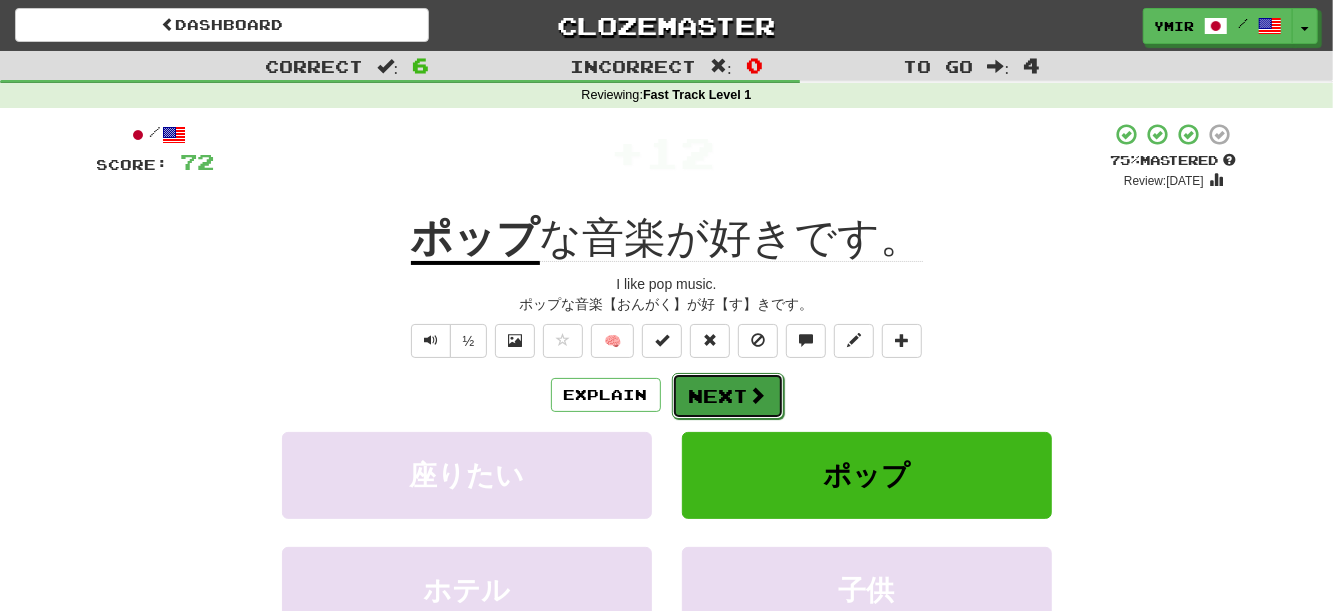 click on "Next" at bounding box center [728, 396] 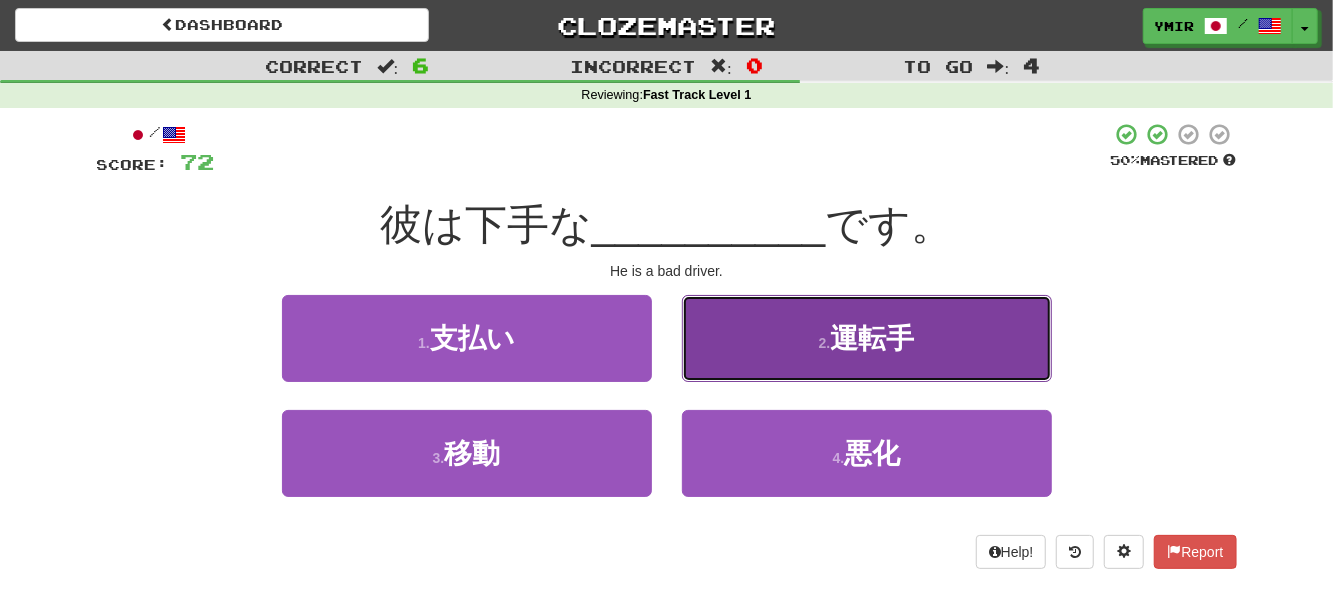 click on "2 .  運転手" at bounding box center [867, 338] 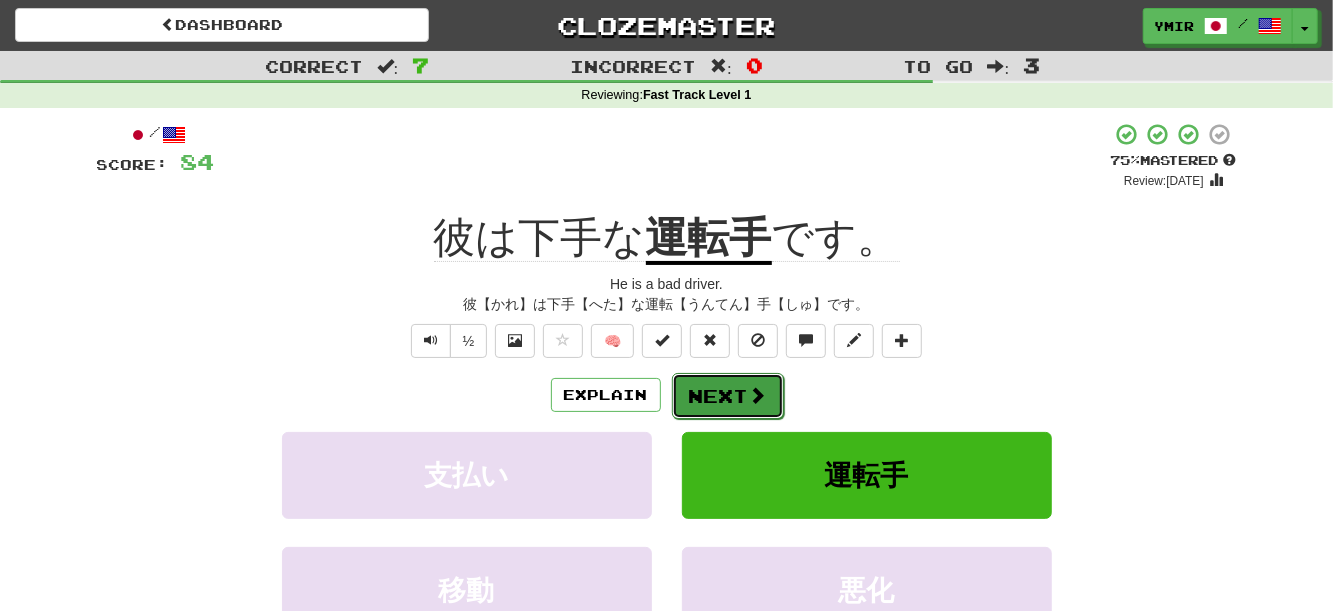 click on "Next" at bounding box center (728, 396) 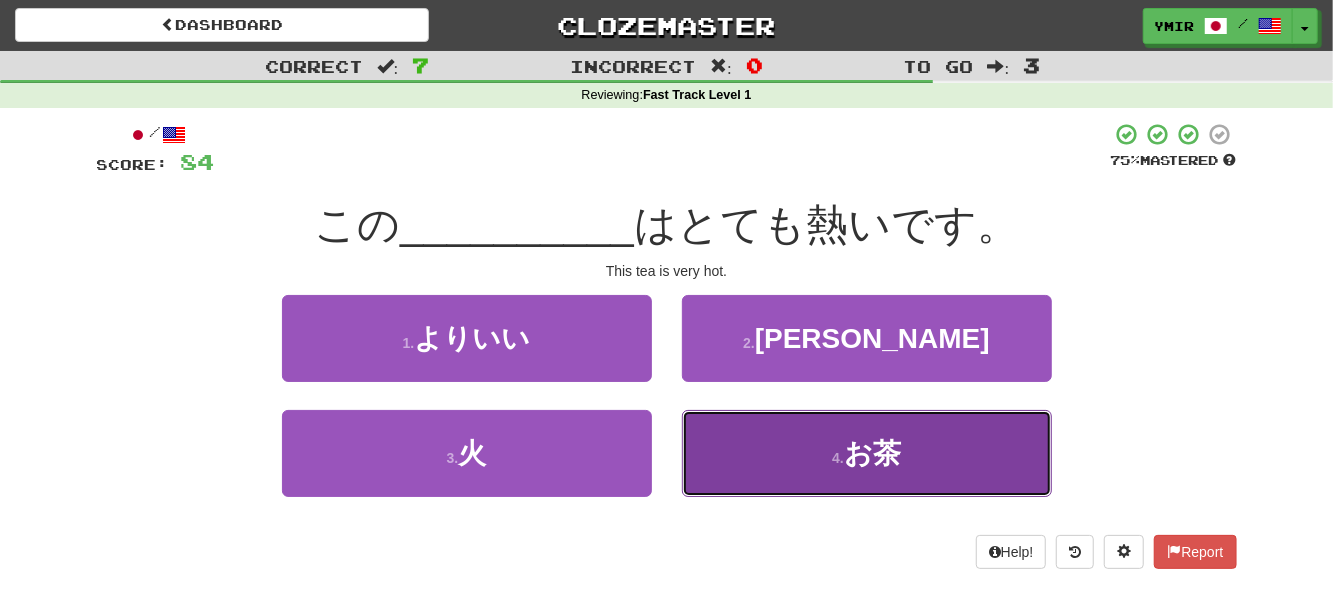 click on "4 .  お茶" at bounding box center [867, 453] 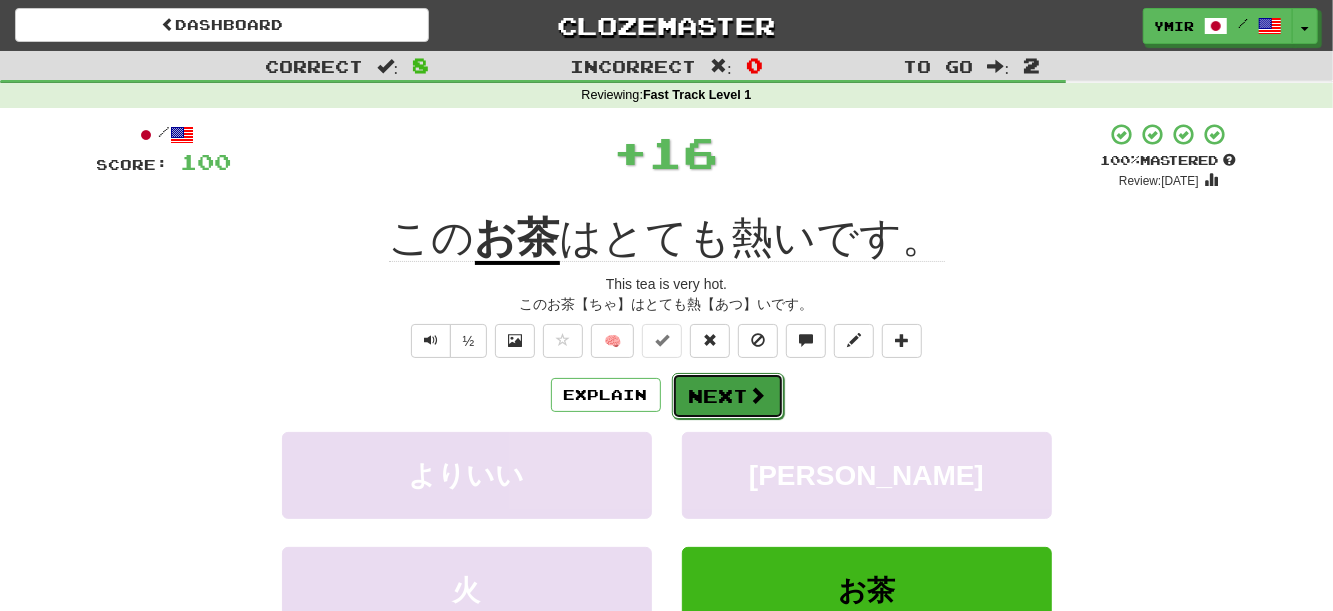 click on "Next" at bounding box center [728, 396] 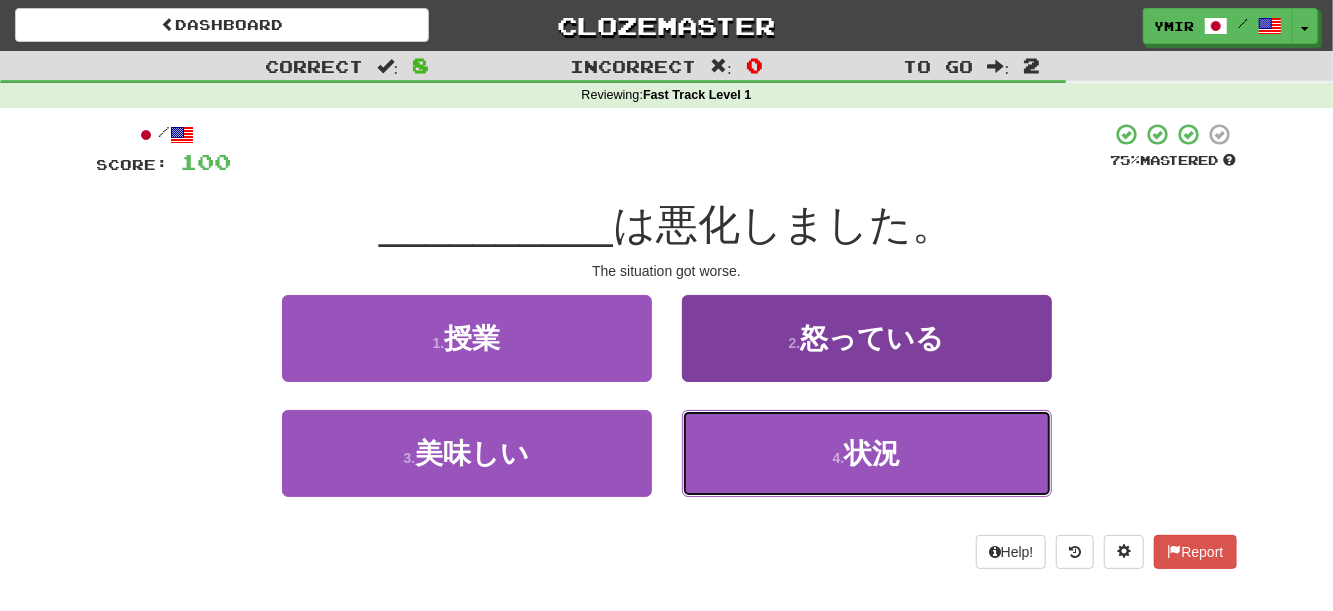 click on "4 .  状況" at bounding box center (867, 453) 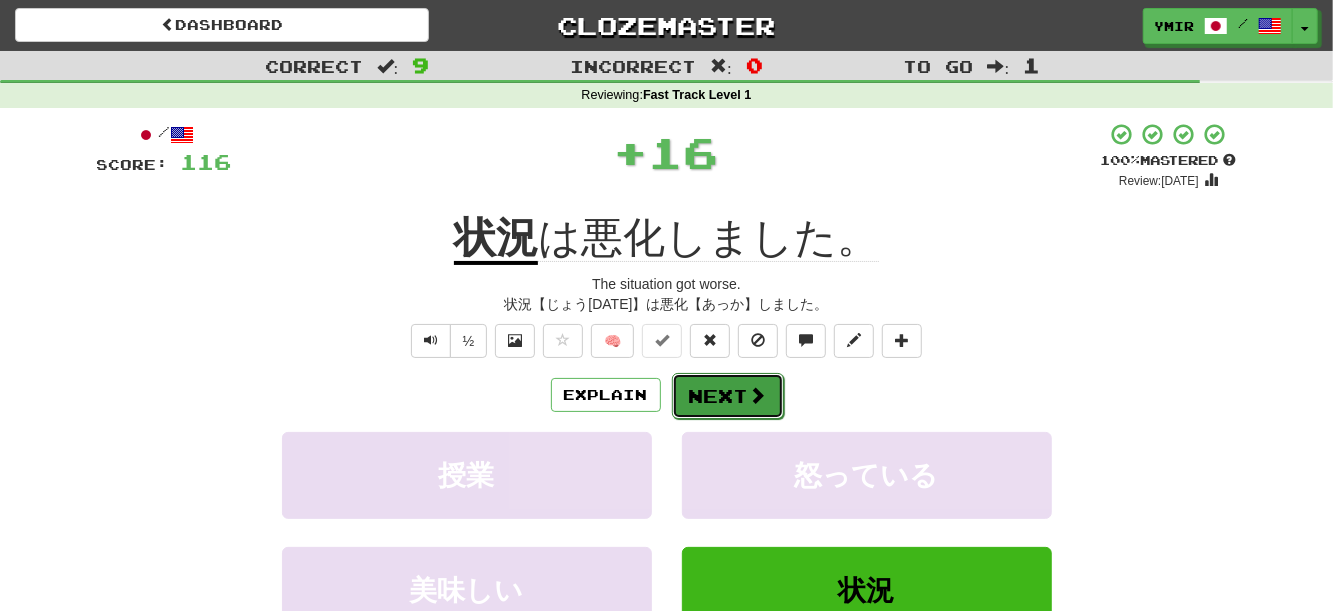 click on "Next" at bounding box center [728, 396] 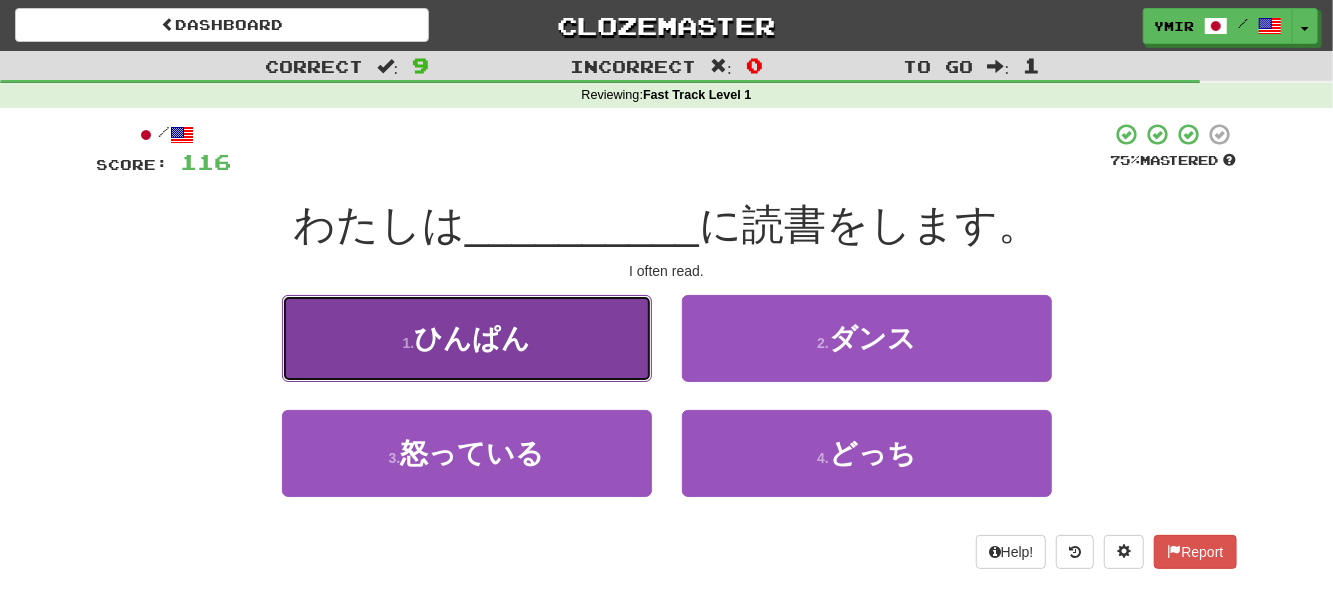 click on "1 .  ひんぱん" at bounding box center (467, 338) 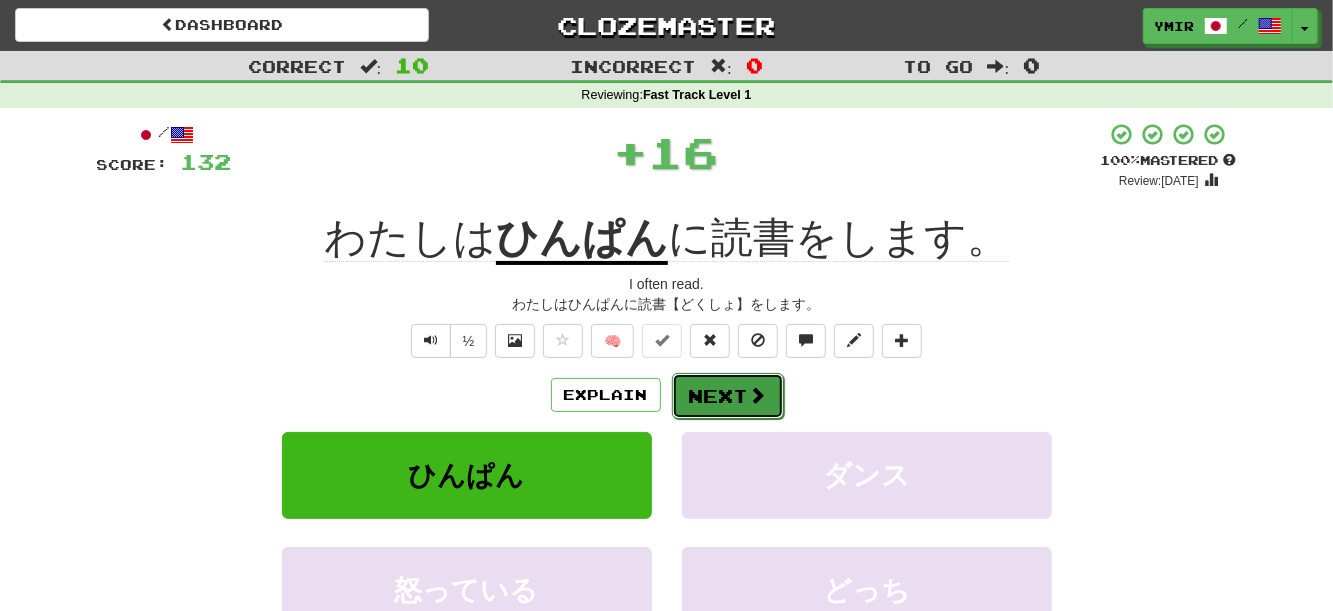 click on "Next" at bounding box center (728, 396) 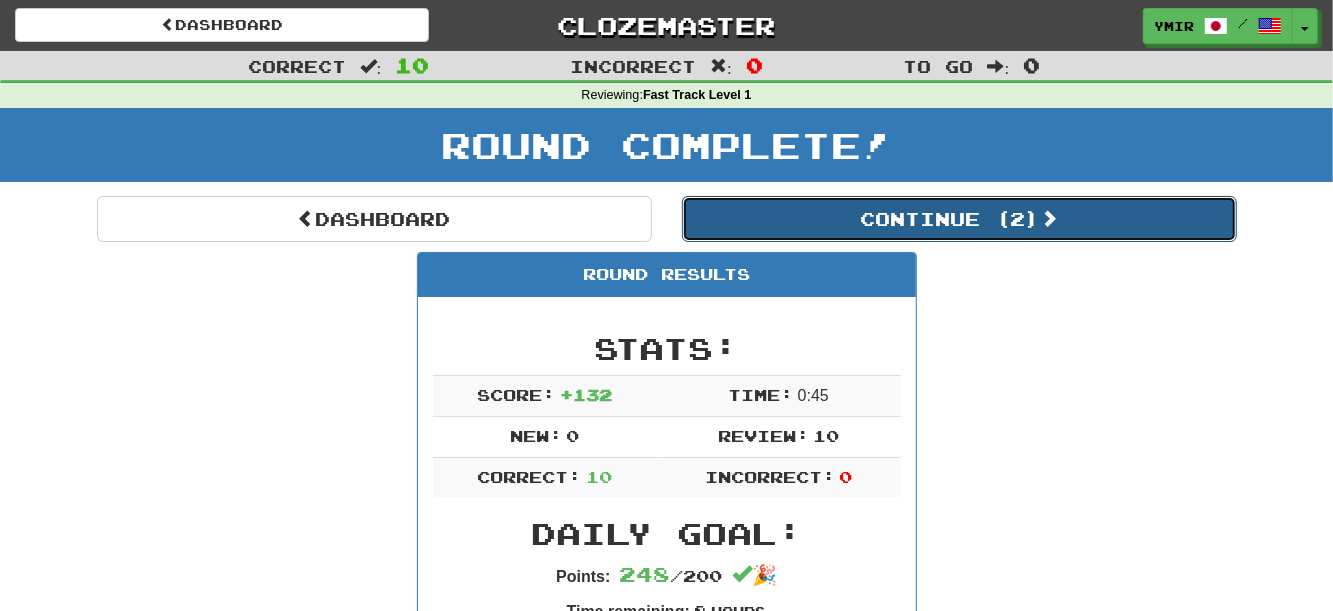 click on "Continue ( 2 )" at bounding box center [959, 219] 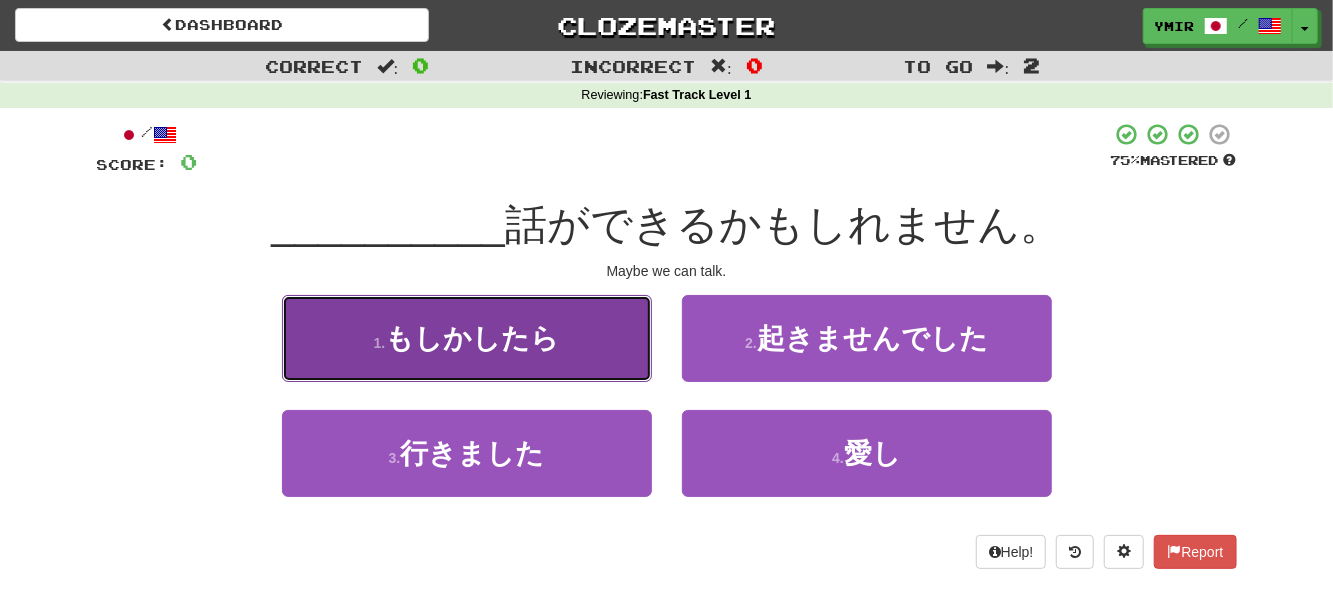 click on "1 .  もしかしたら" at bounding box center (467, 338) 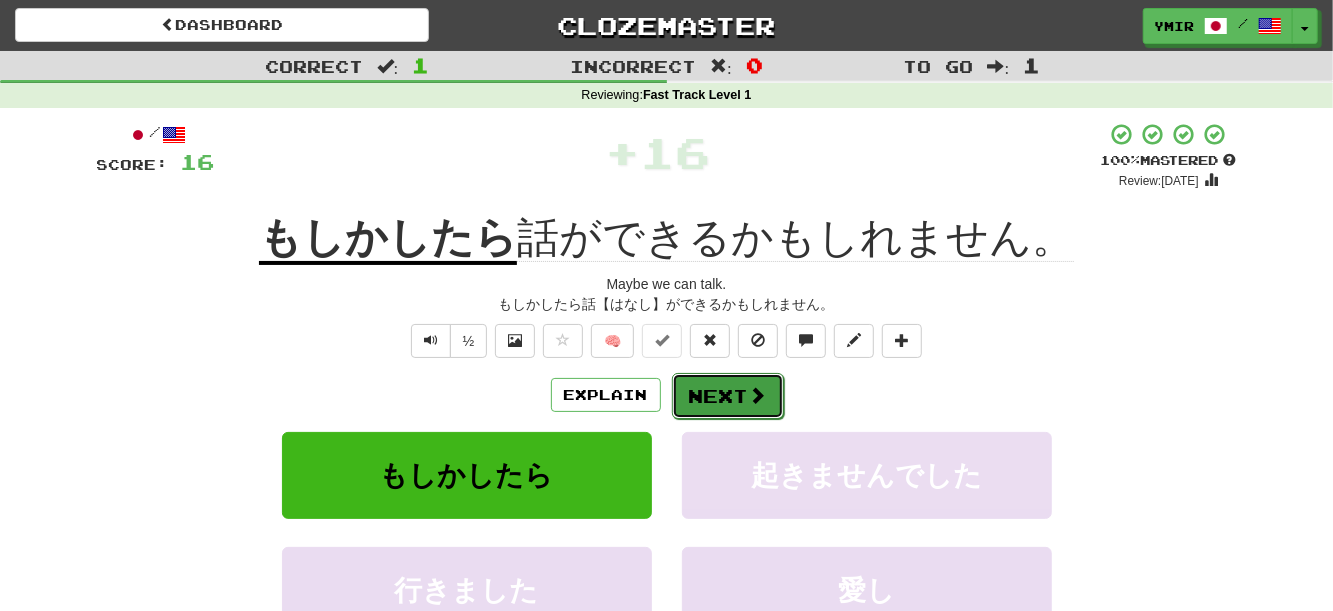 click on "Next" at bounding box center [728, 396] 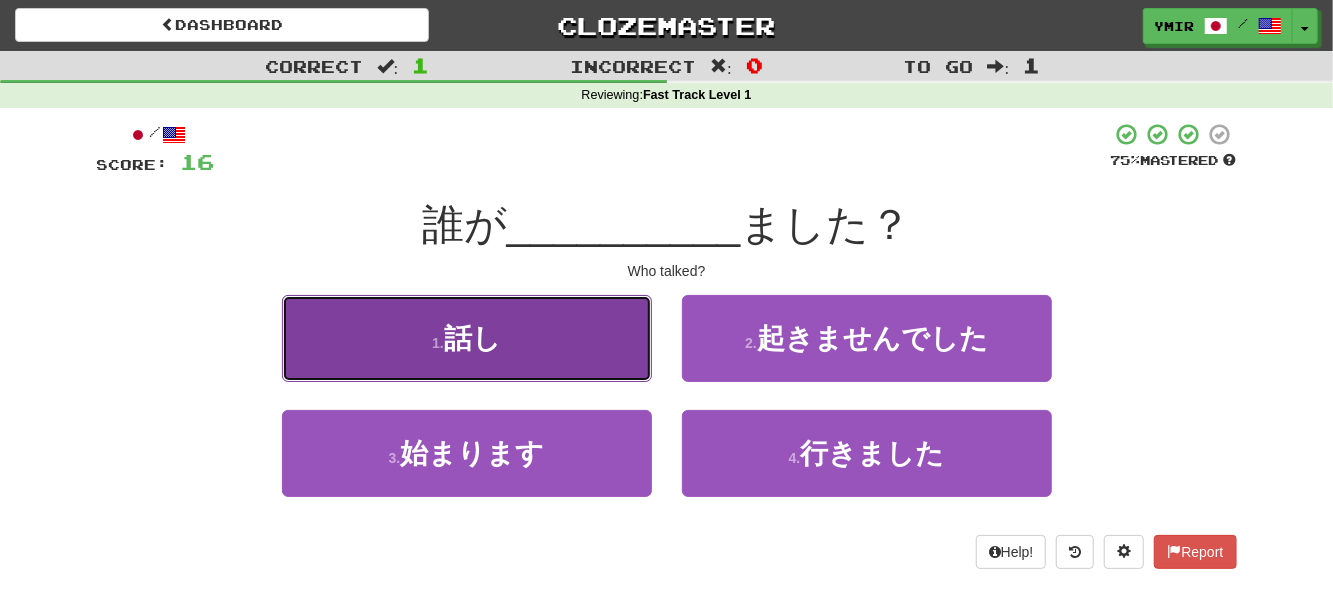 click on "1 .  話し" at bounding box center [467, 338] 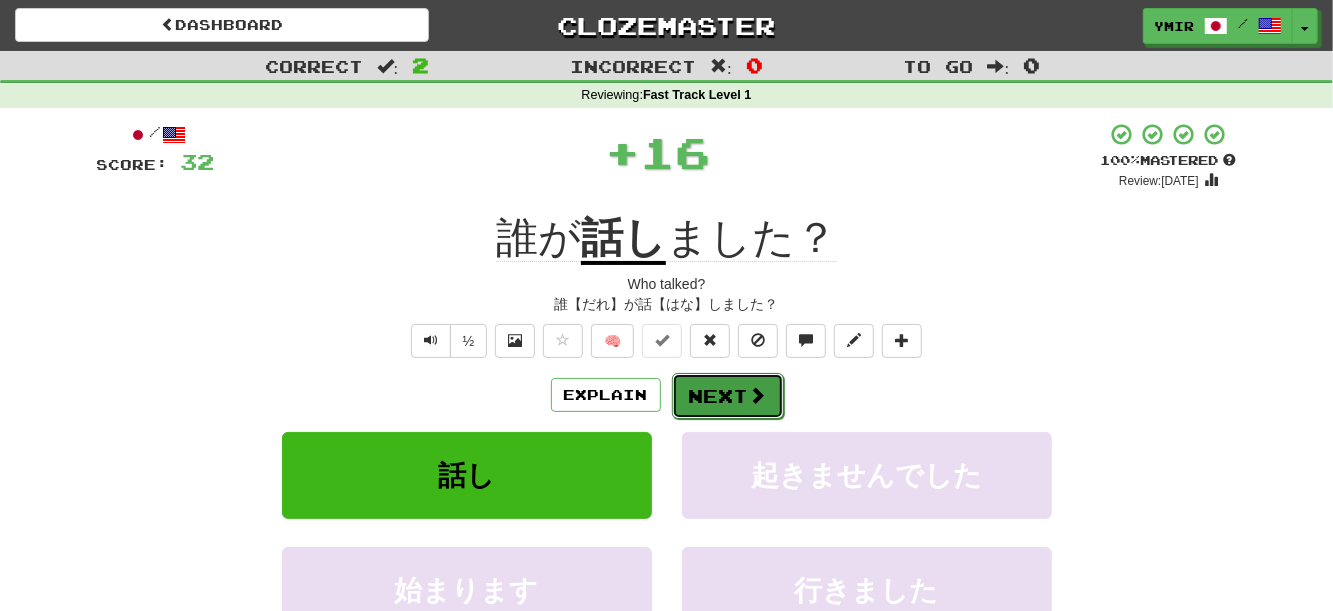 click on "Next" at bounding box center (728, 396) 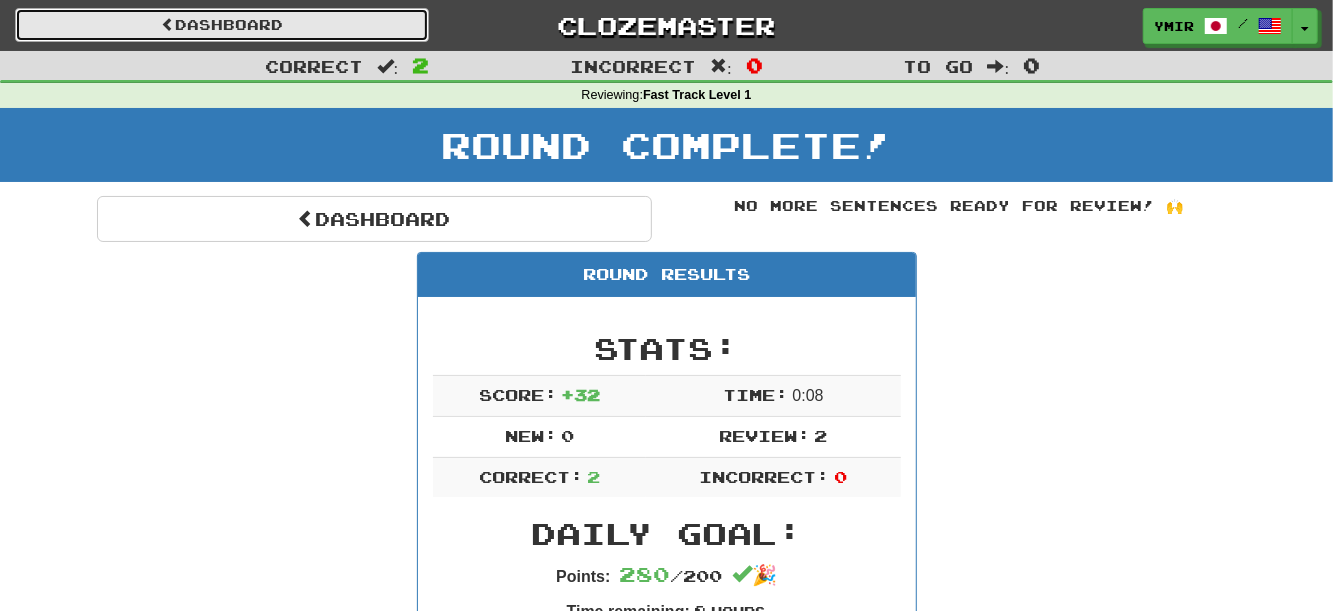click on "Dashboard" at bounding box center (222, 25) 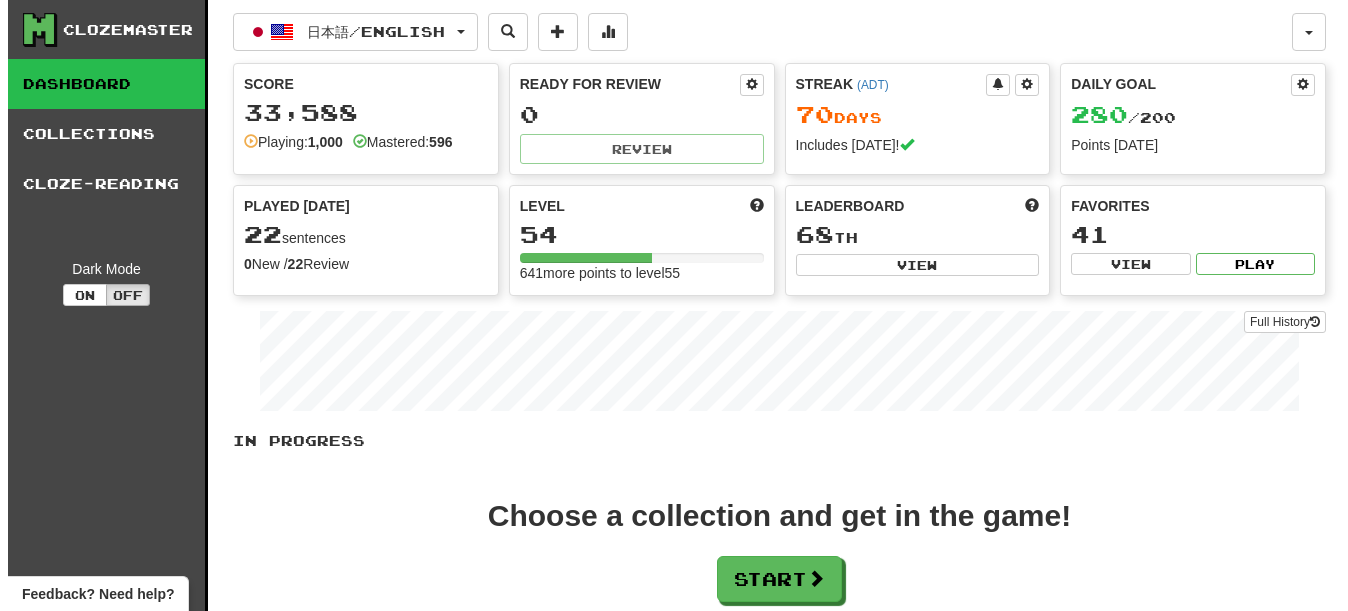 scroll, scrollTop: 0, scrollLeft: 0, axis: both 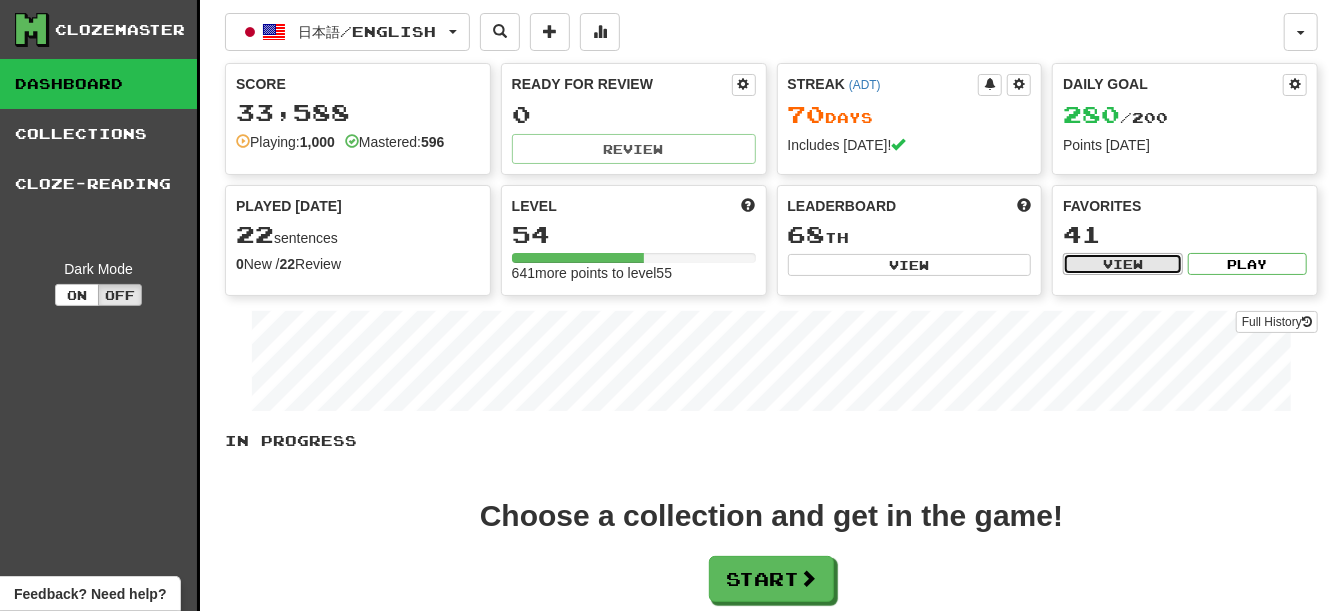 click on "View" at bounding box center (1122, 264) 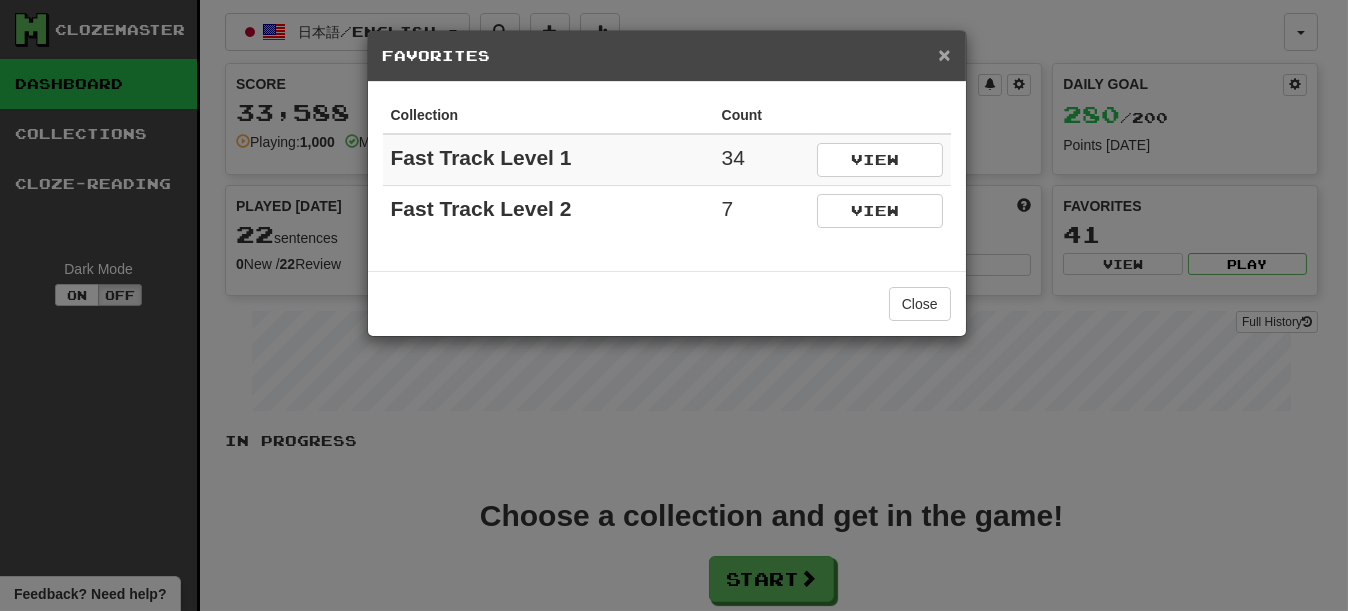 click on "×" at bounding box center [944, 54] 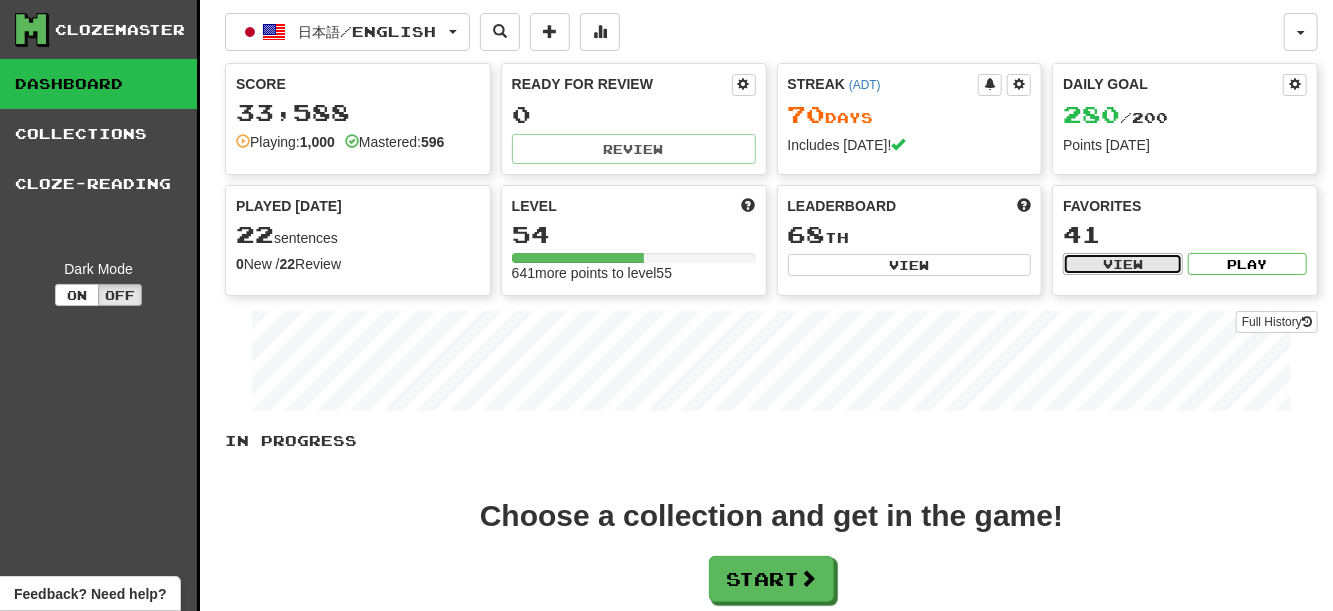 click on "View" at bounding box center [1122, 264] 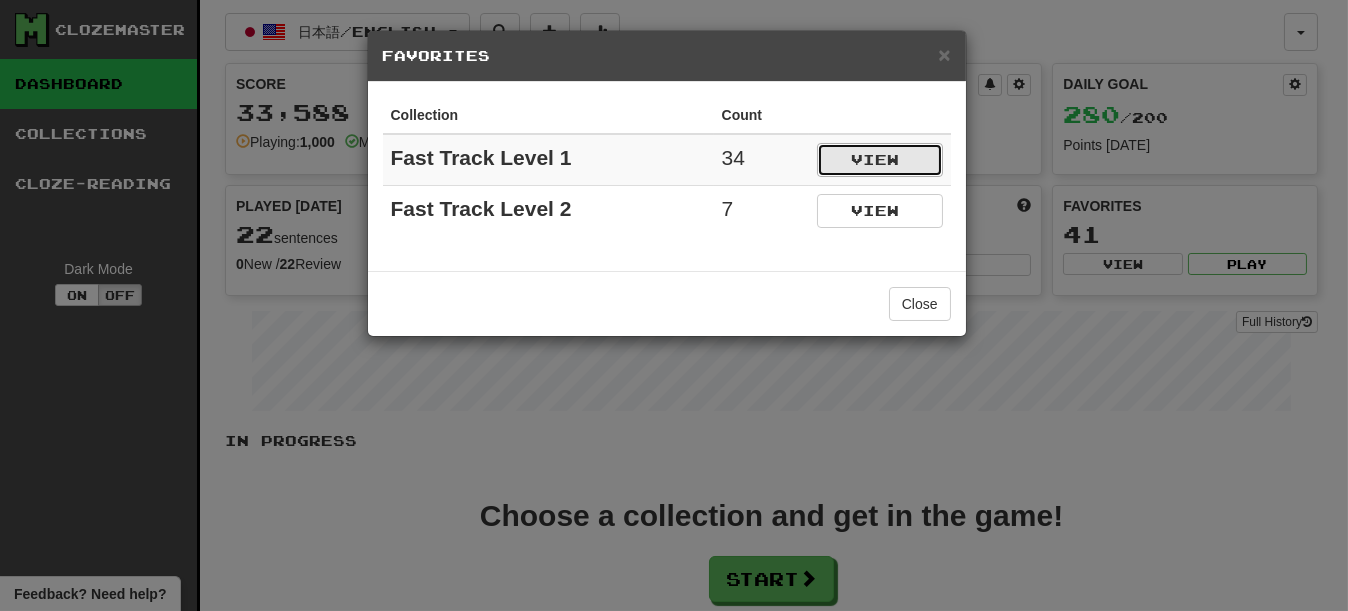 click on "View" at bounding box center (880, 160) 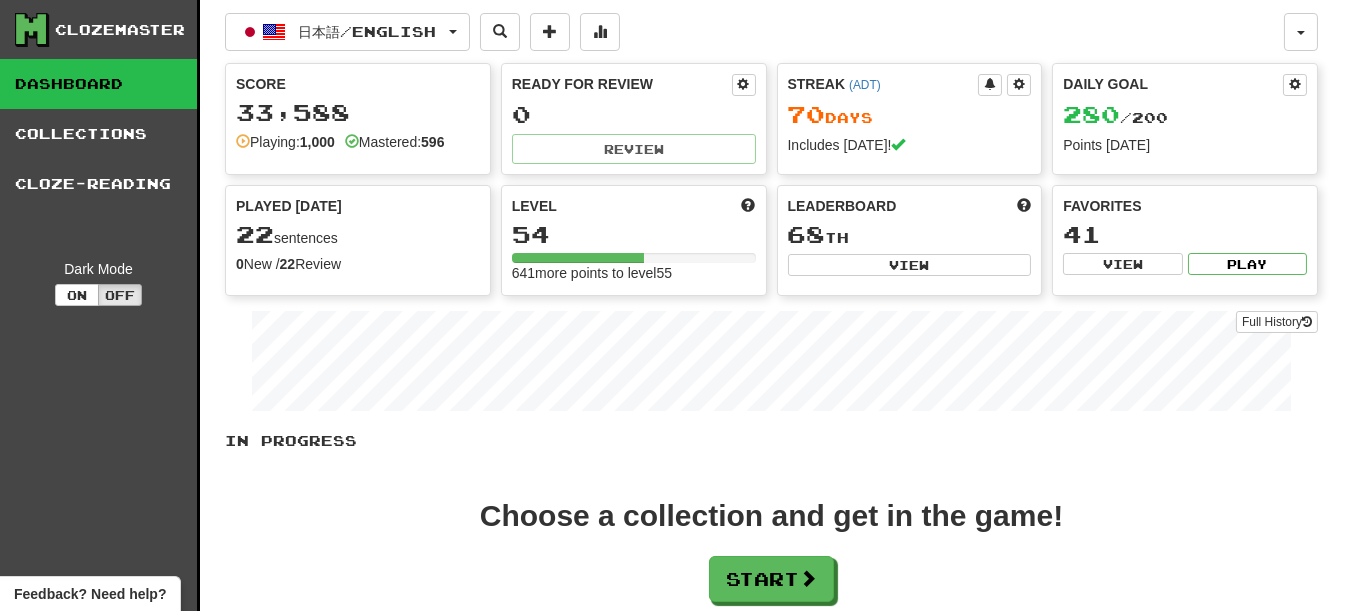 select on "*********" 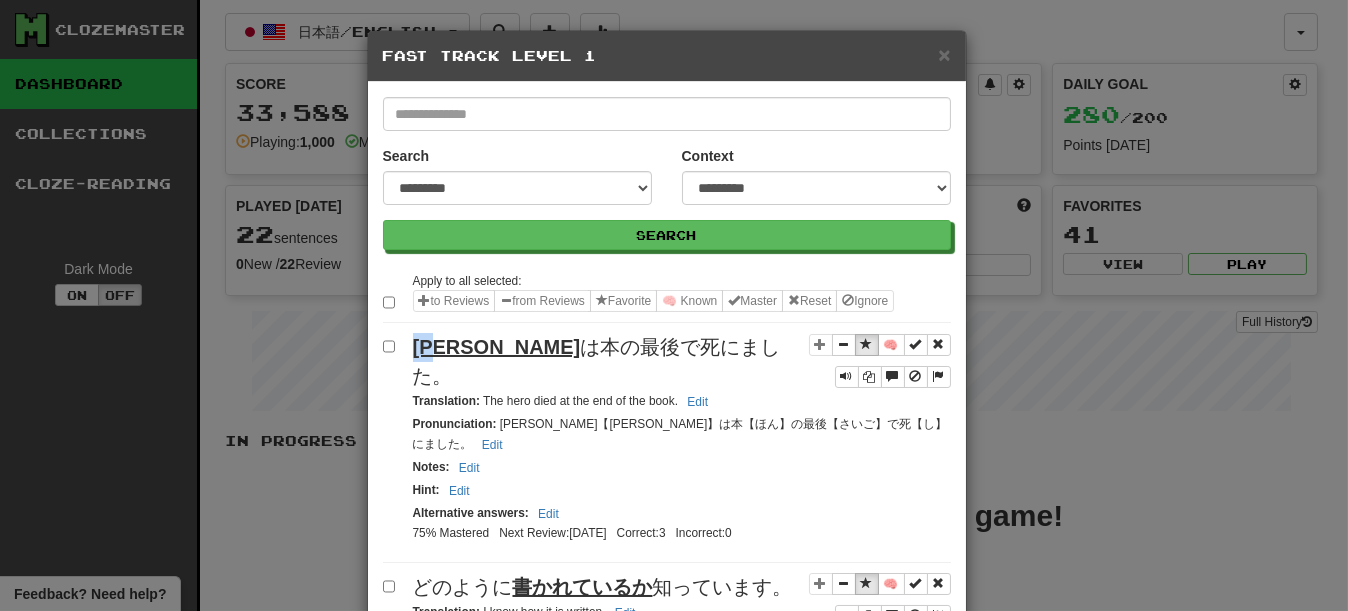 drag, startPoint x: 412, startPoint y: 373, endPoint x: 447, endPoint y: 373, distance: 35 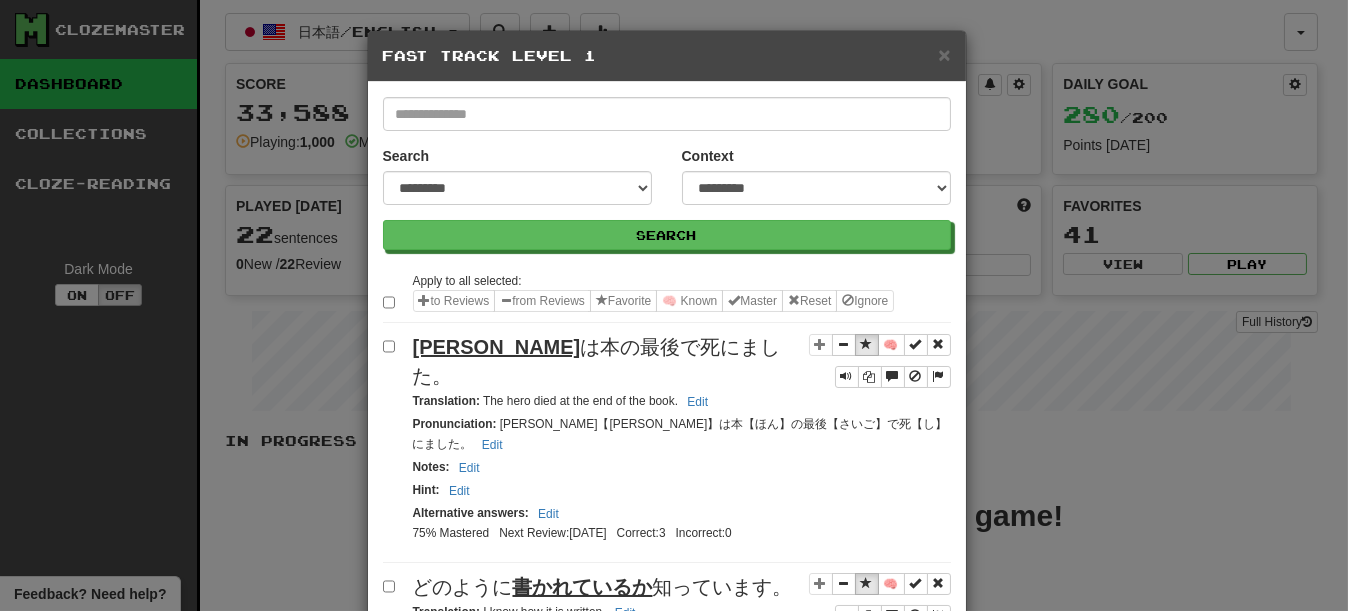 click on "Apply to all selected:  to Reviews  from Reviews  Favorite 🧠 Known  Master  Reset  Ignore 🧠 英雄 は本の最後で死にました。 Translation :   The hero died at the end of the book.   Edit Pronunciation :   英雄【えいゆう】は本【ほん】の最後【さいご】で死【し】にました。   Edit Notes :     Edit Hint :     Edit Alternative answers :     Edit 75% Mastered Next Review:  2025-08-02 Correct:  3 Incorrect:  0 🧠 どのように 書かれているか 知っています。 Translation :   I know how it is written.   Edit Pronunciation :   どのように書【か】かれているか知【し】っています。   Edit Notes :     Edit Hint :     Edit Alternative answers :     Edit 75% Mastered Next Review:  2025-08-01 Correct:  3 Incorrect:  0 🧠 ドアに 鍵 をかけましたか？ Translation :   Did you lock the door?   Edit Pronunciation :   ドアに鍵【かぎ】をかけましたか？   Edit Notes :     Edit Hint :     Edit Alternative answers :     Edit" at bounding box center [667, 2356] 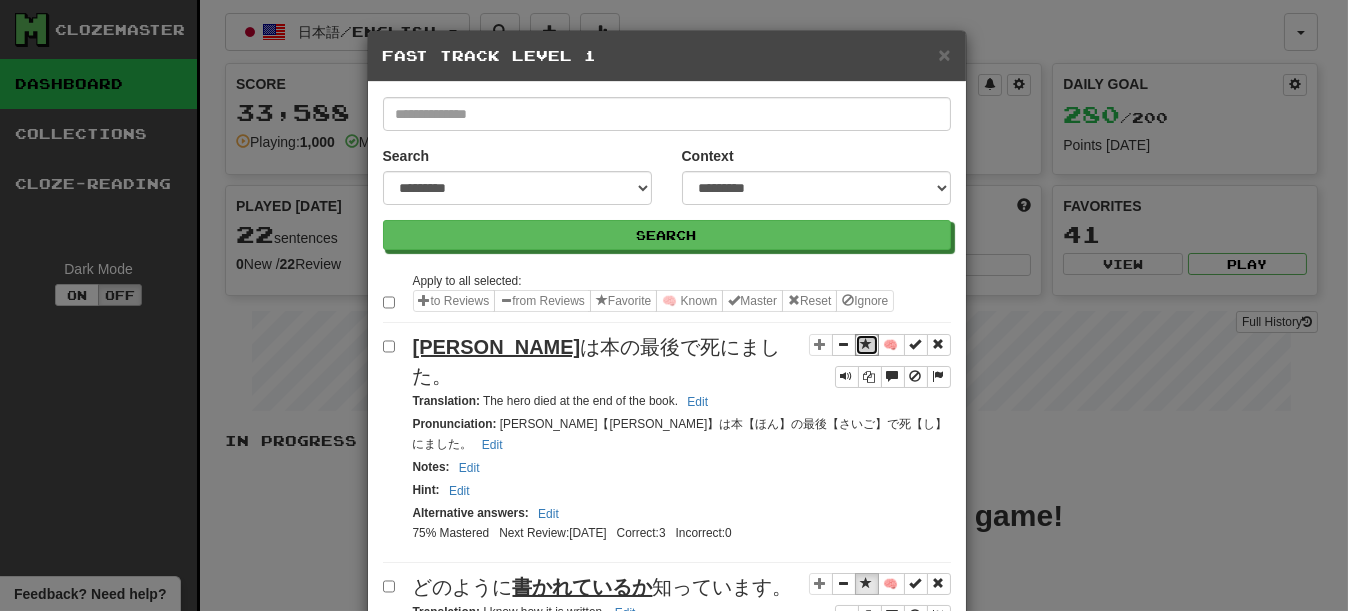 click at bounding box center (867, 344) 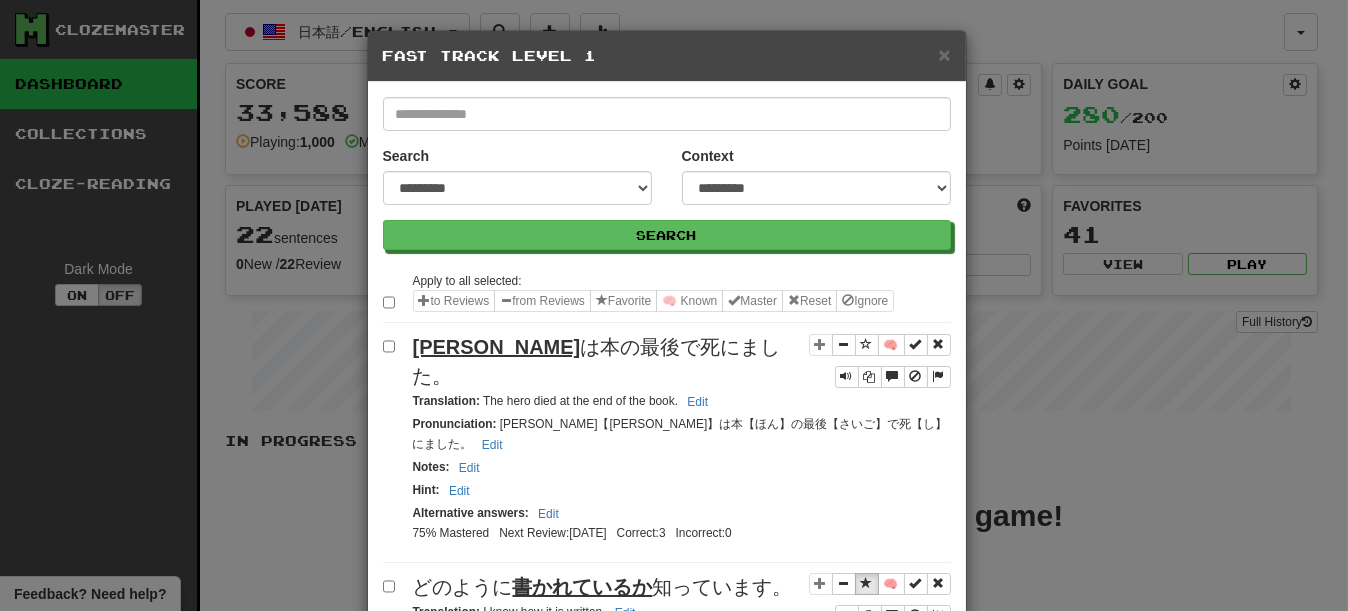 scroll, scrollTop: 200, scrollLeft: 0, axis: vertical 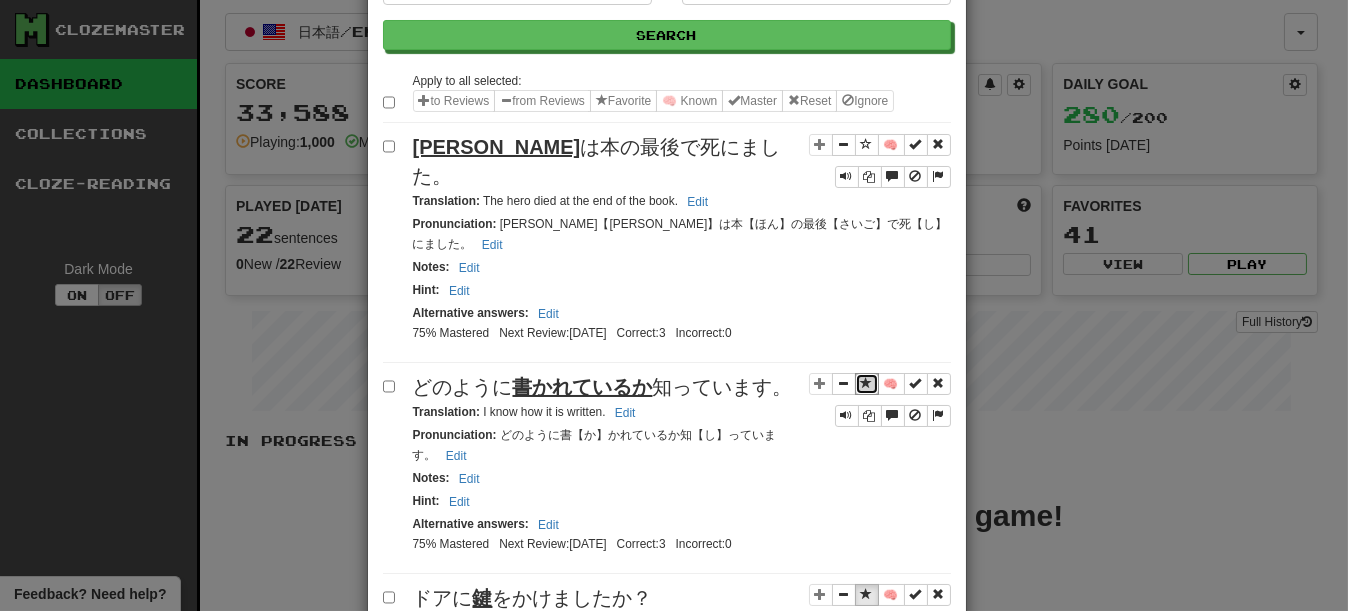 click at bounding box center (867, 383) 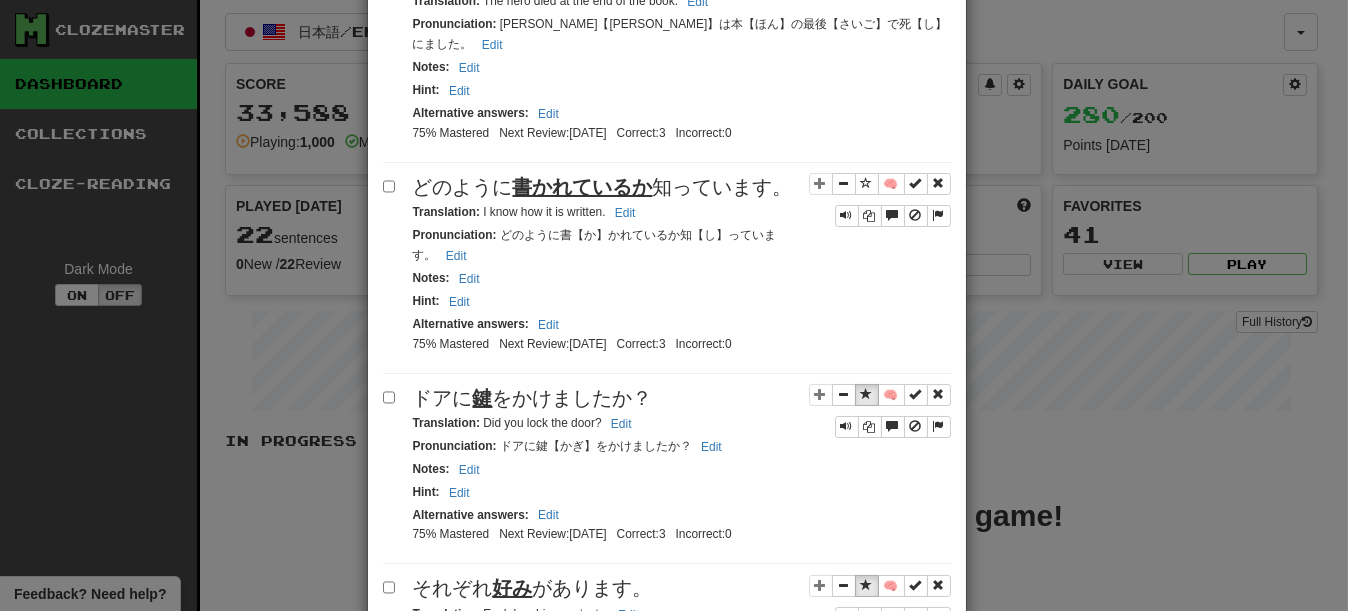 scroll, scrollTop: 500, scrollLeft: 0, axis: vertical 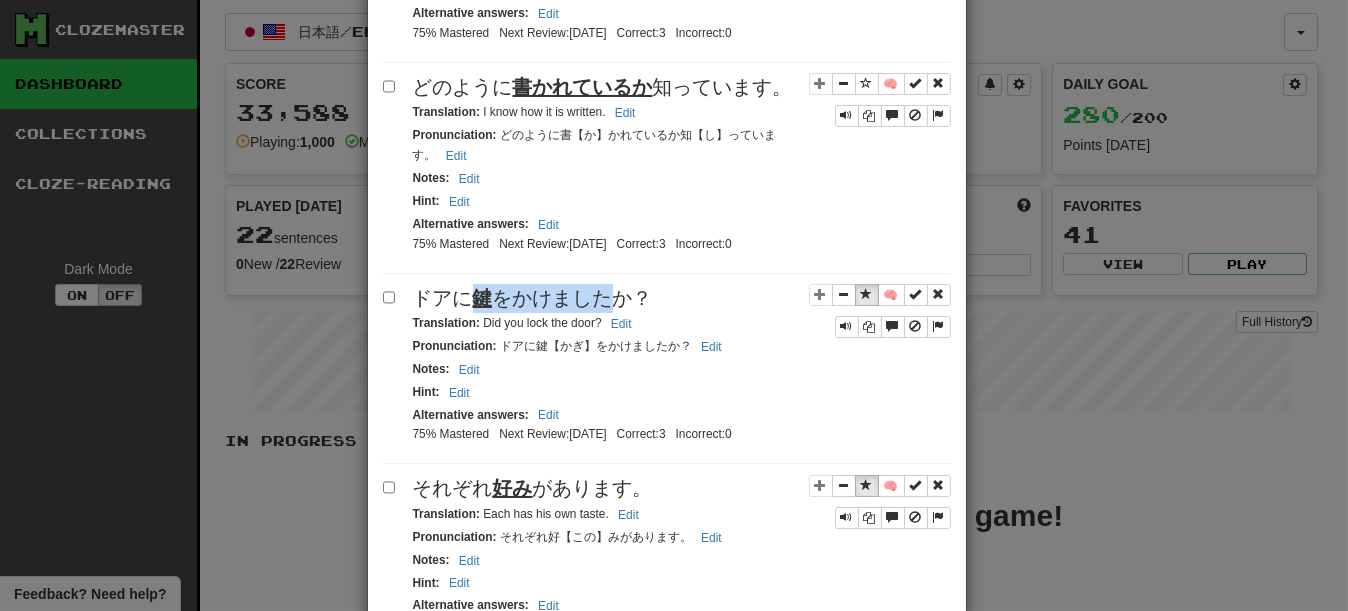 drag, startPoint x: 466, startPoint y: 323, endPoint x: 602, endPoint y: 320, distance: 136.03308 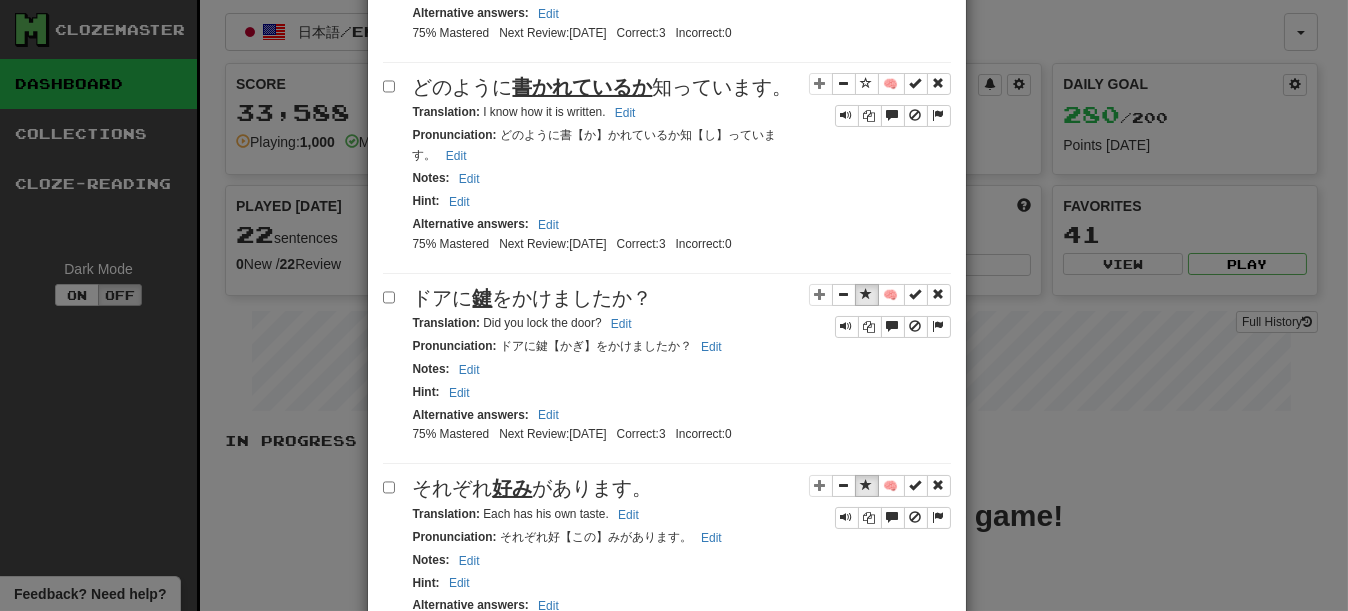 drag, startPoint x: 702, startPoint y: 329, endPoint x: 809, endPoint y: 329, distance: 107 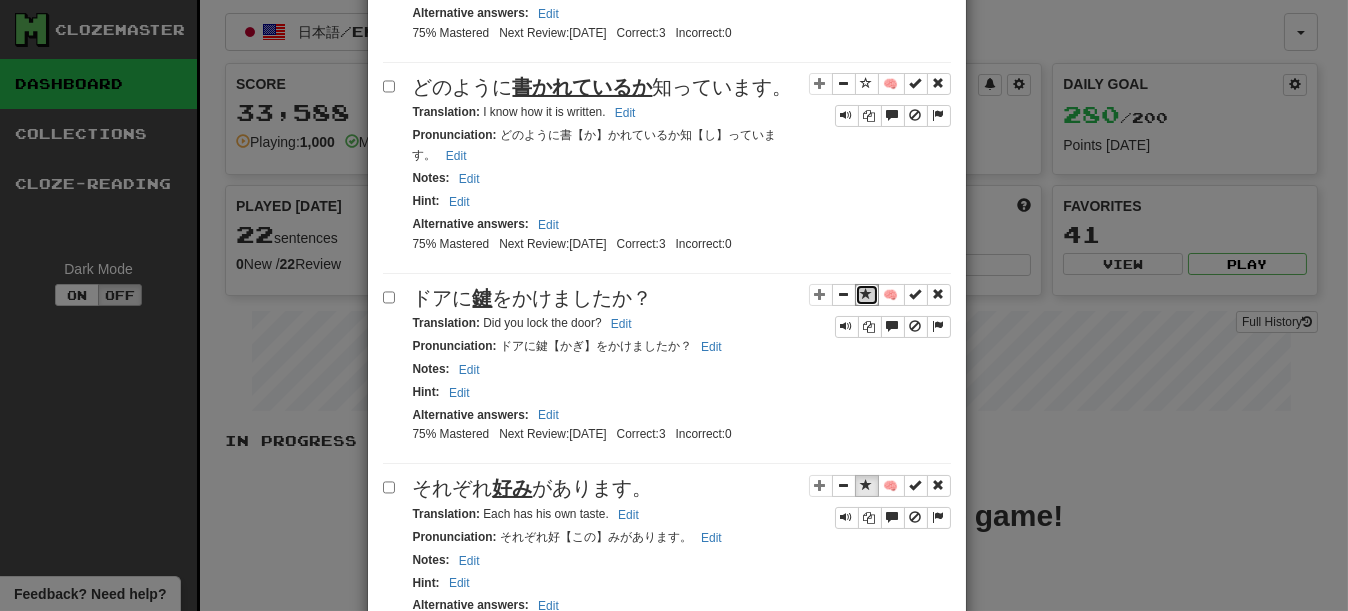 click at bounding box center [867, 294] 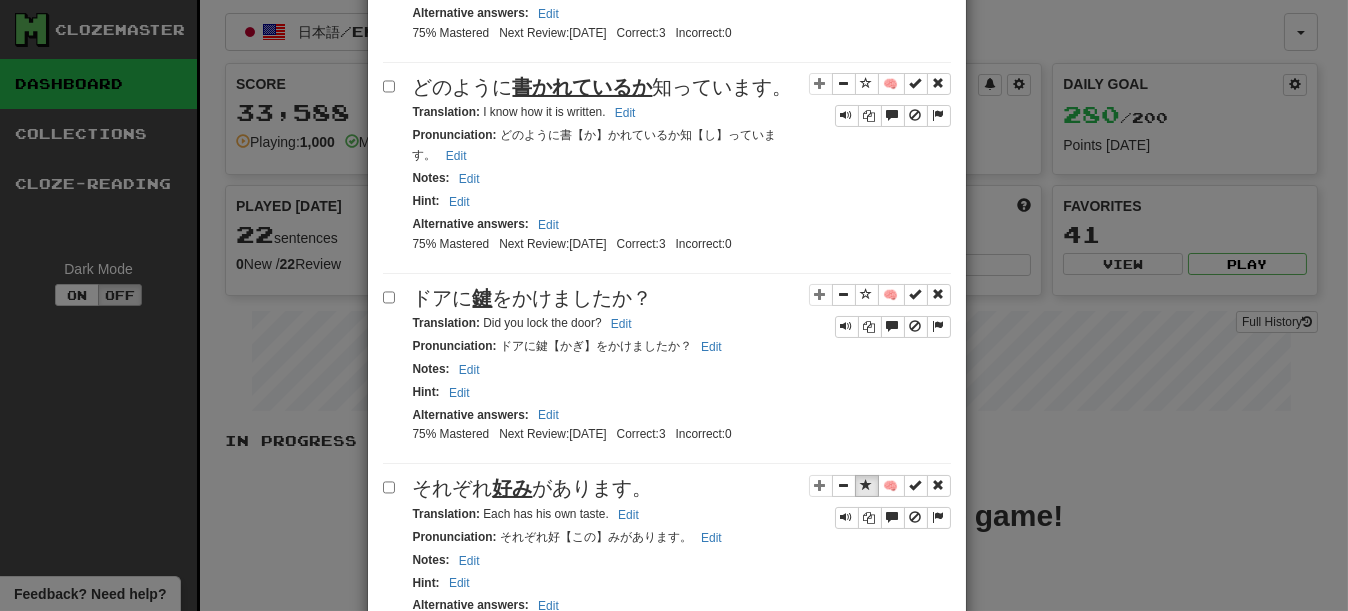 scroll, scrollTop: 700, scrollLeft: 0, axis: vertical 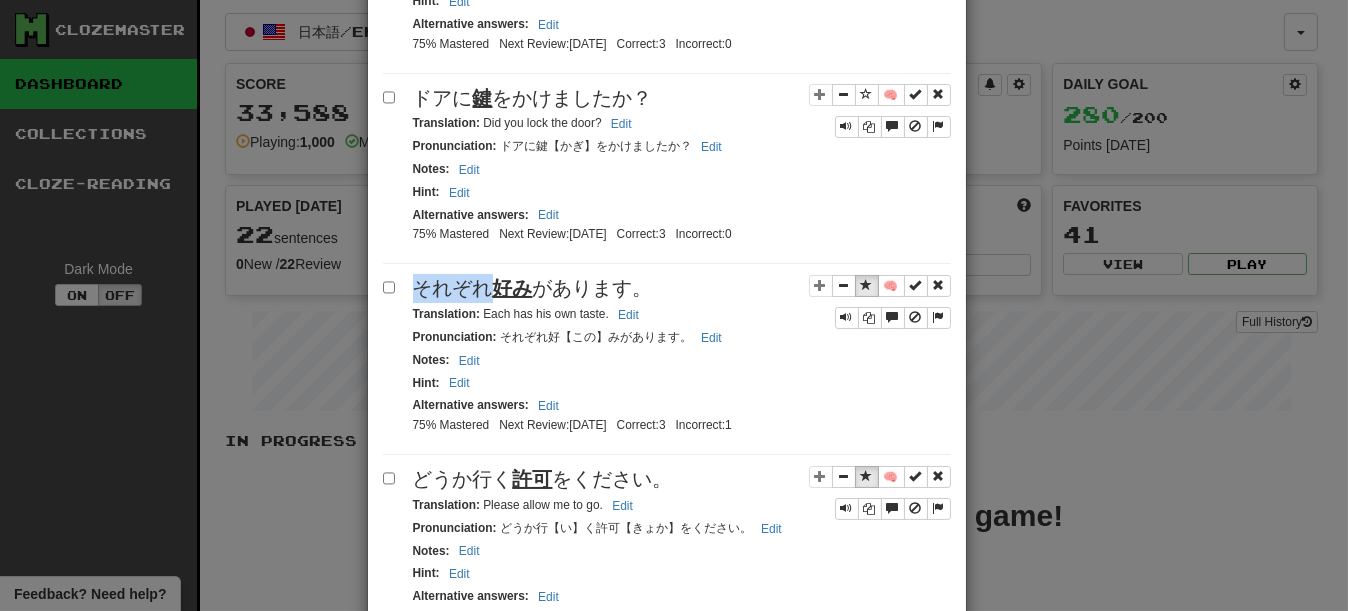 drag, startPoint x: 411, startPoint y: 325, endPoint x: 480, endPoint y: 323, distance: 69.02898 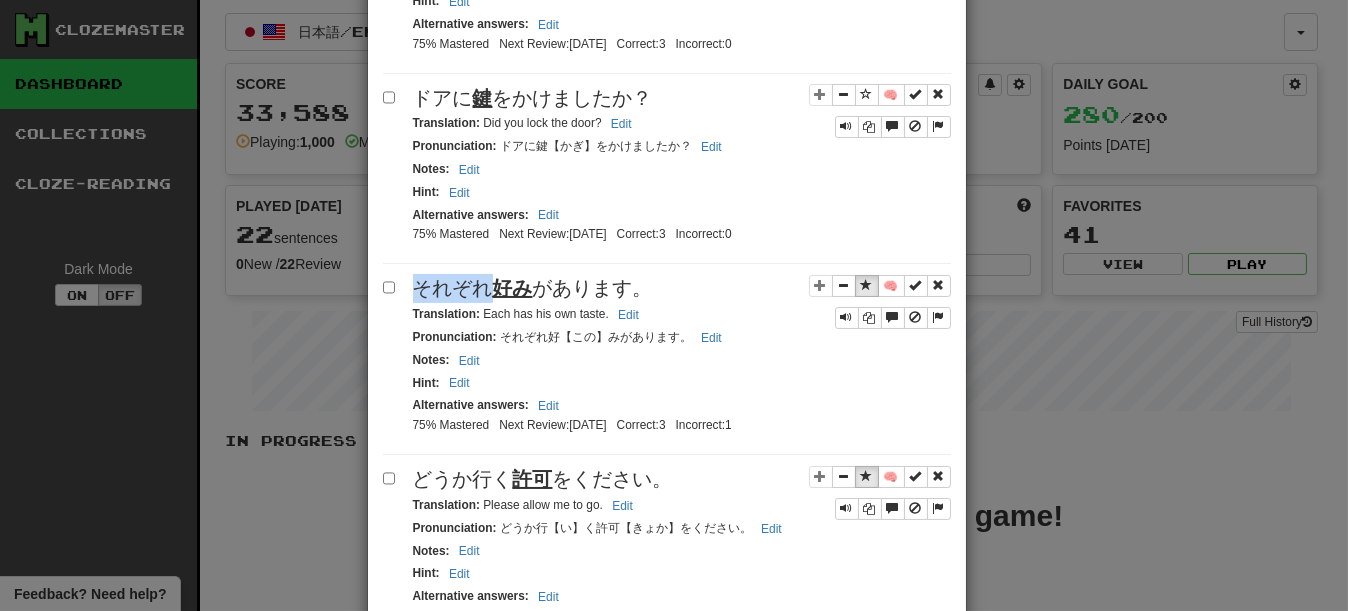 click on "それぞれ 好み があります。" at bounding box center (533, 288) 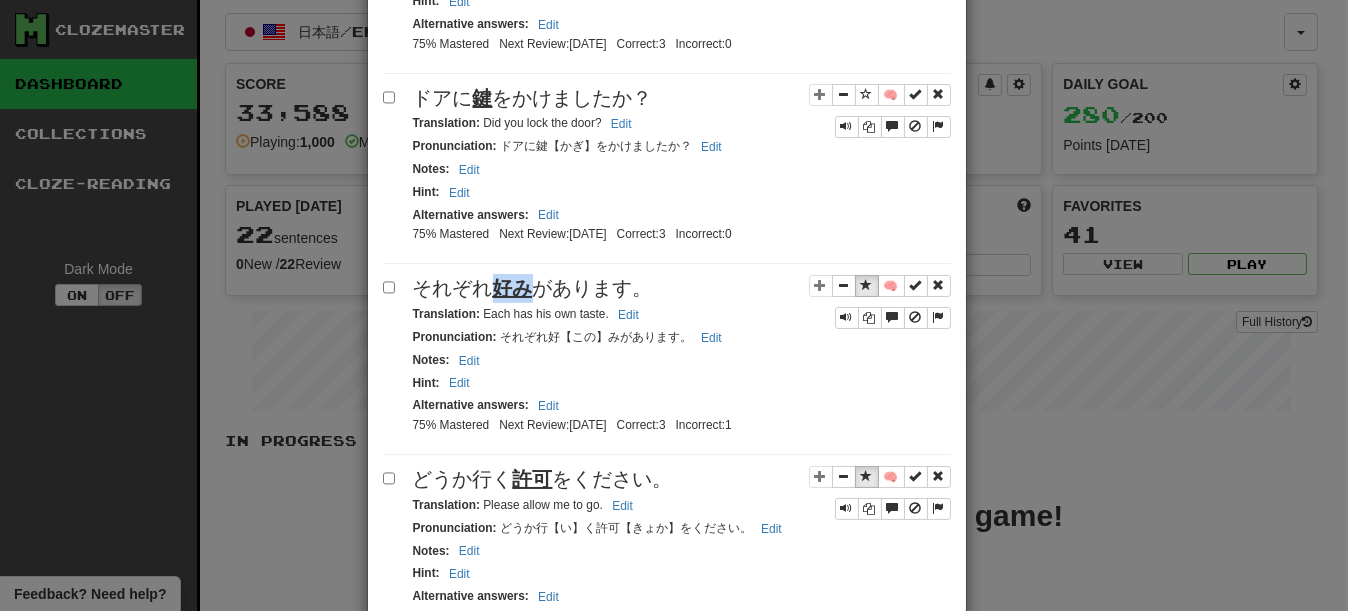 drag, startPoint x: 485, startPoint y: 326, endPoint x: 520, endPoint y: 323, distance: 35.128338 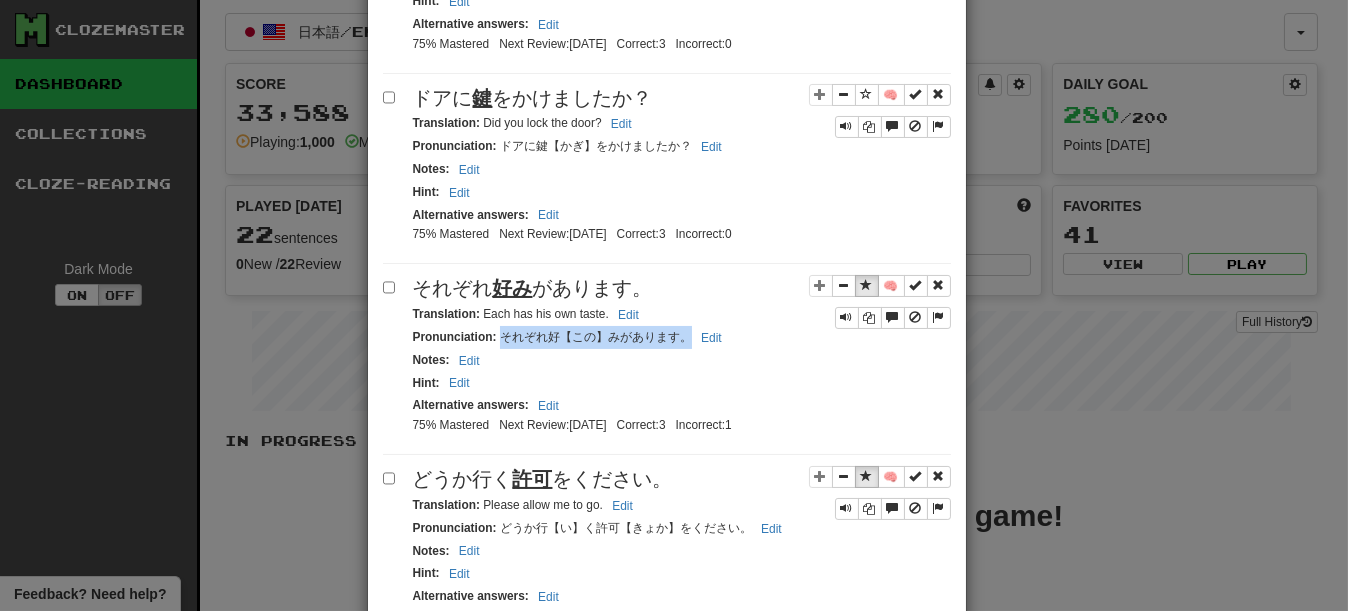 drag, startPoint x: 511, startPoint y: 374, endPoint x: 728, endPoint y: 380, distance: 217.08293 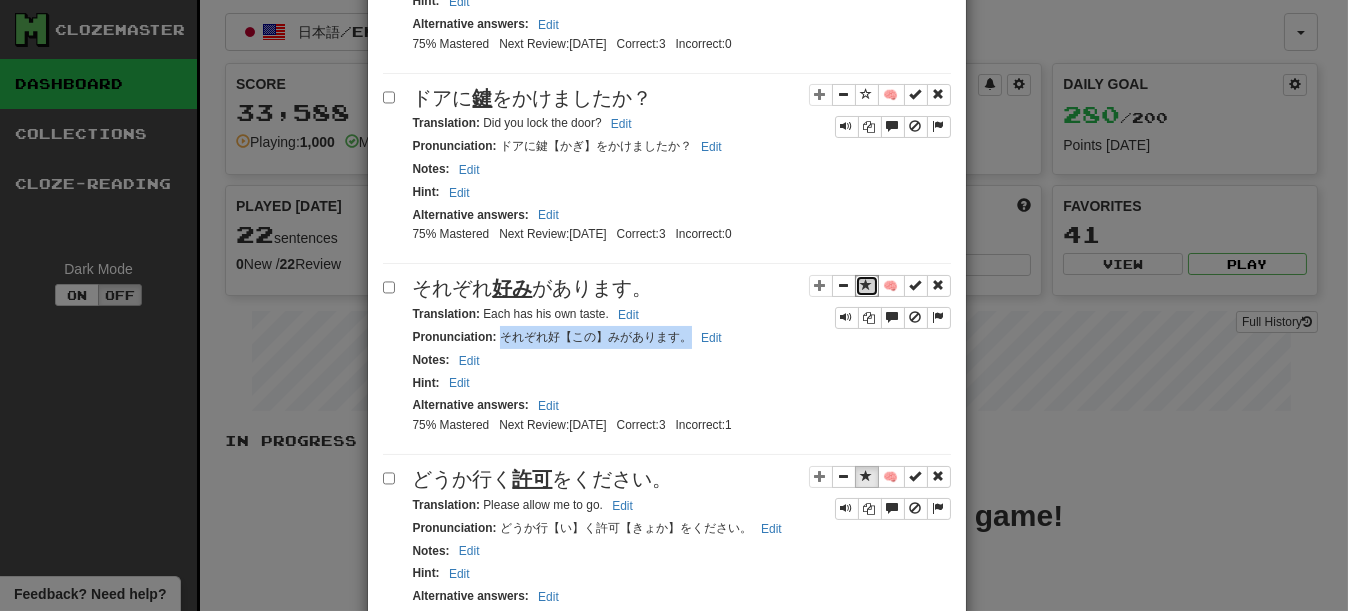 click at bounding box center (867, 286) 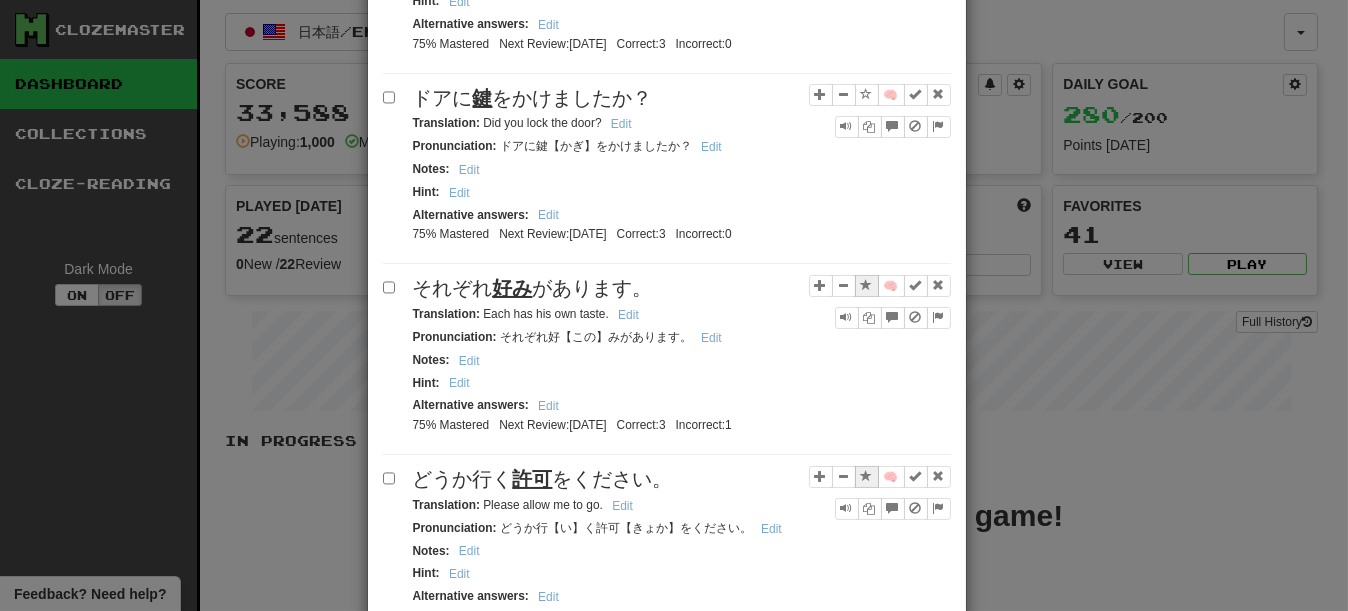 click on "それぞれ 好み があります。" at bounding box center [682, 288] 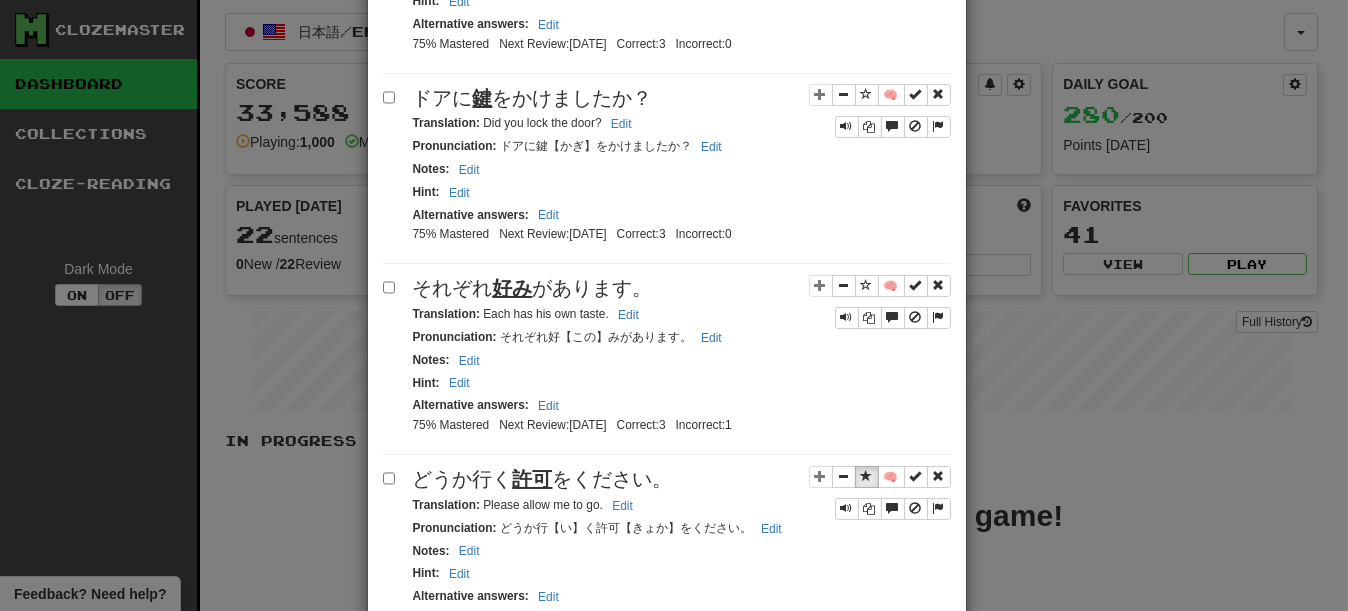 scroll, scrollTop: 900, scrollLeft: 0, axis: vertical 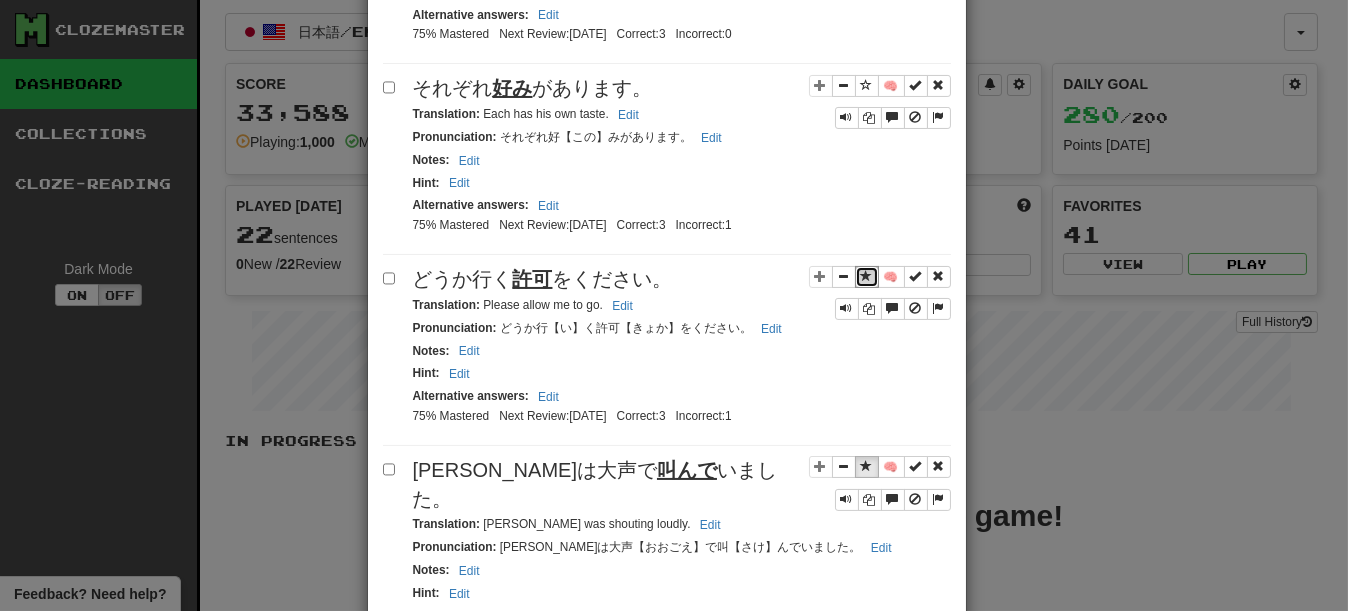 click at bounding box center (867, 276) 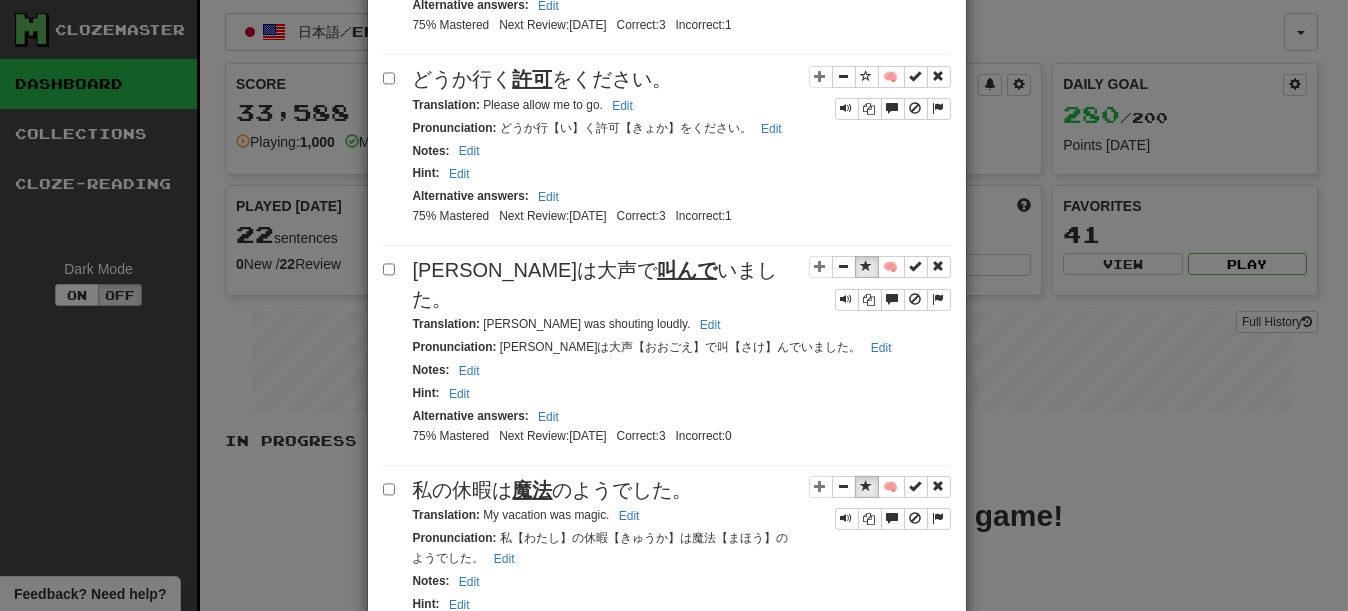 scroll, scrollTop: 1200, scrollLeft: 0, axis: vertical 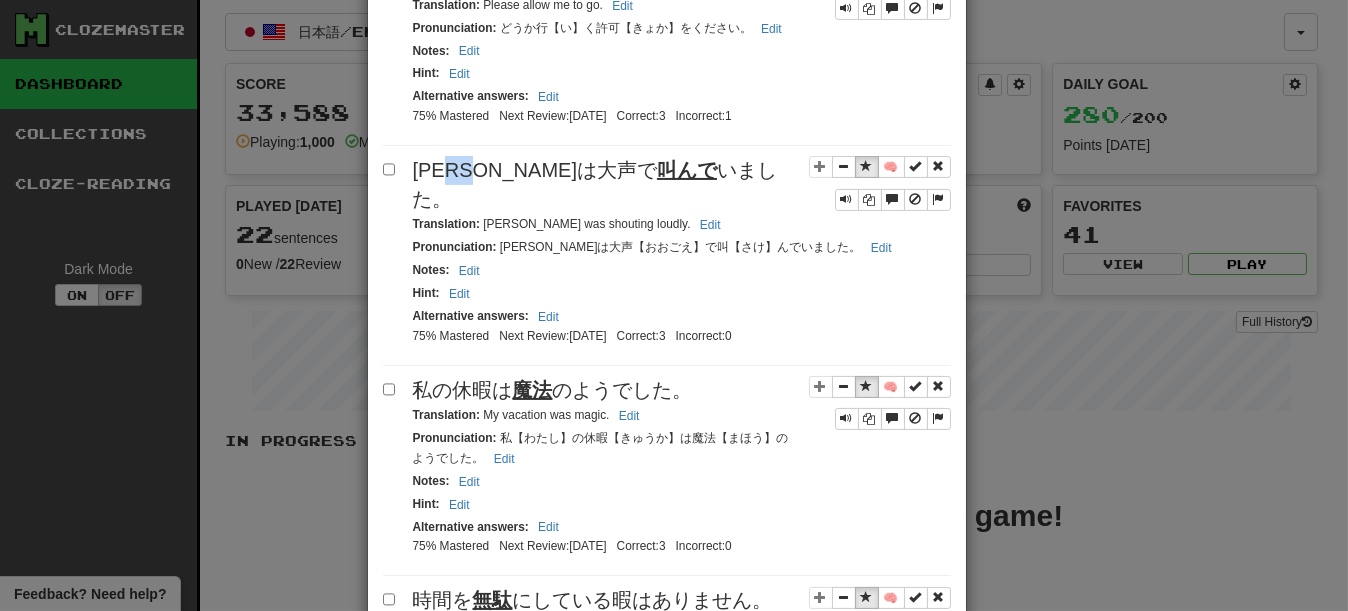 drag, startPoint x: 473, startPoint y: 245, endPoint x: 499, endPoint y: 252, distance: 26.925823 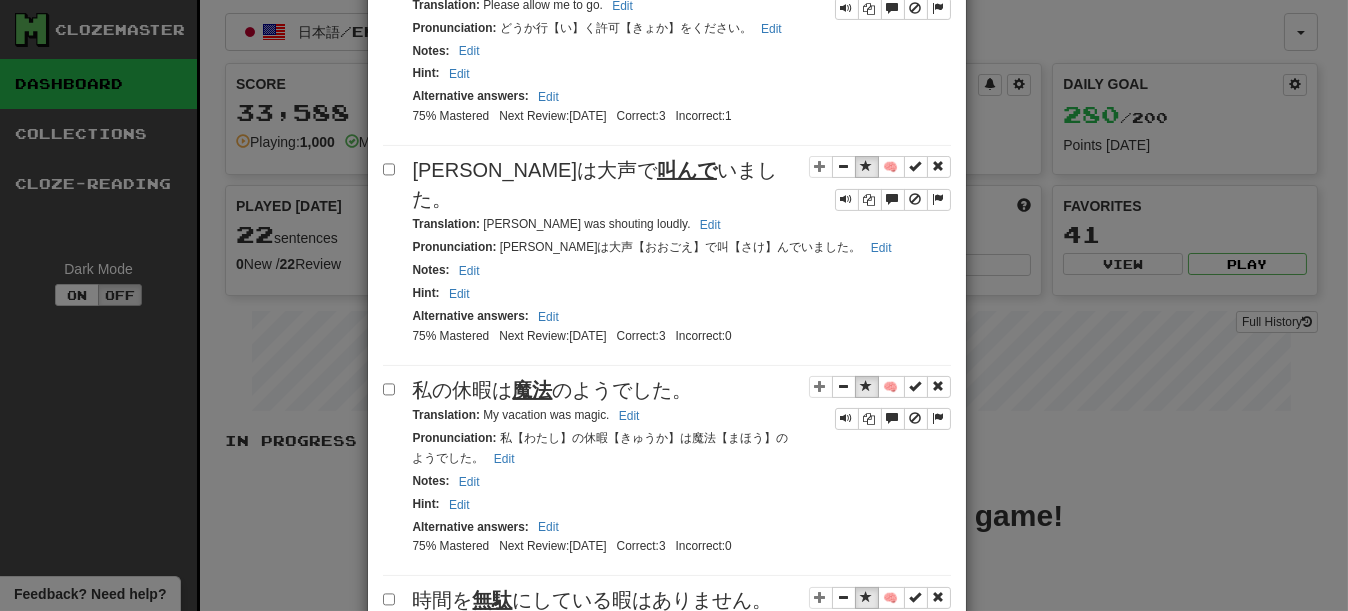 click on "Notes :     Edit" at bounding box center [682, 270] 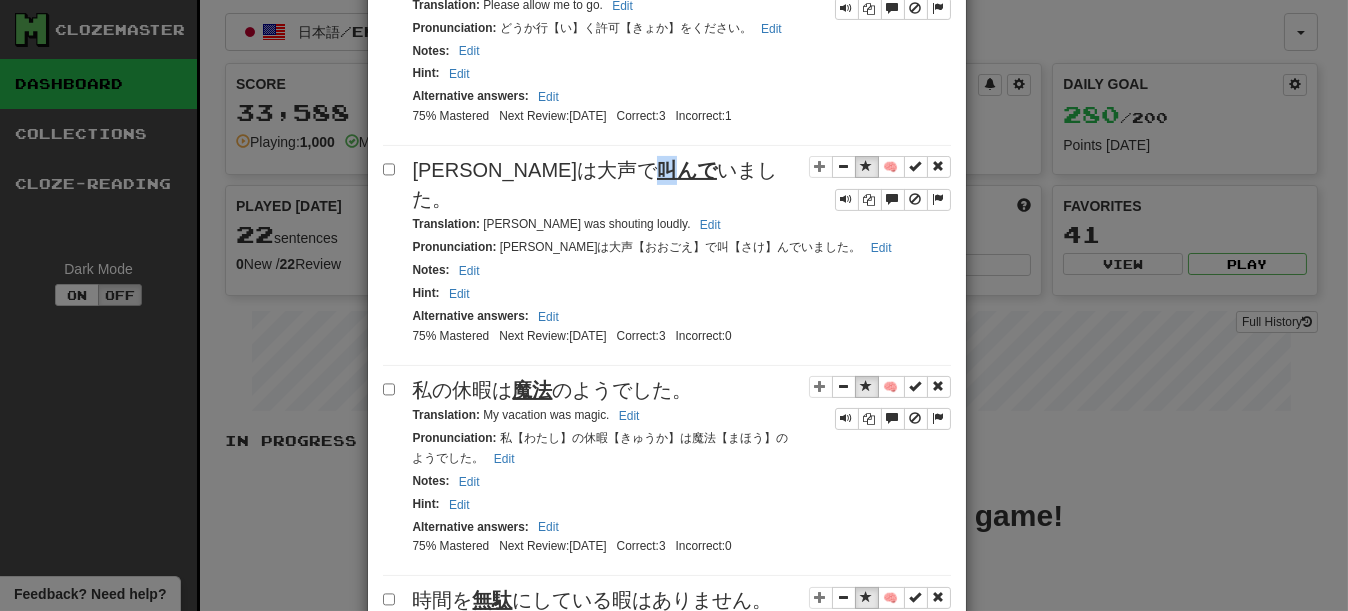 click on "叫んで" at bounding box center [687, 170] 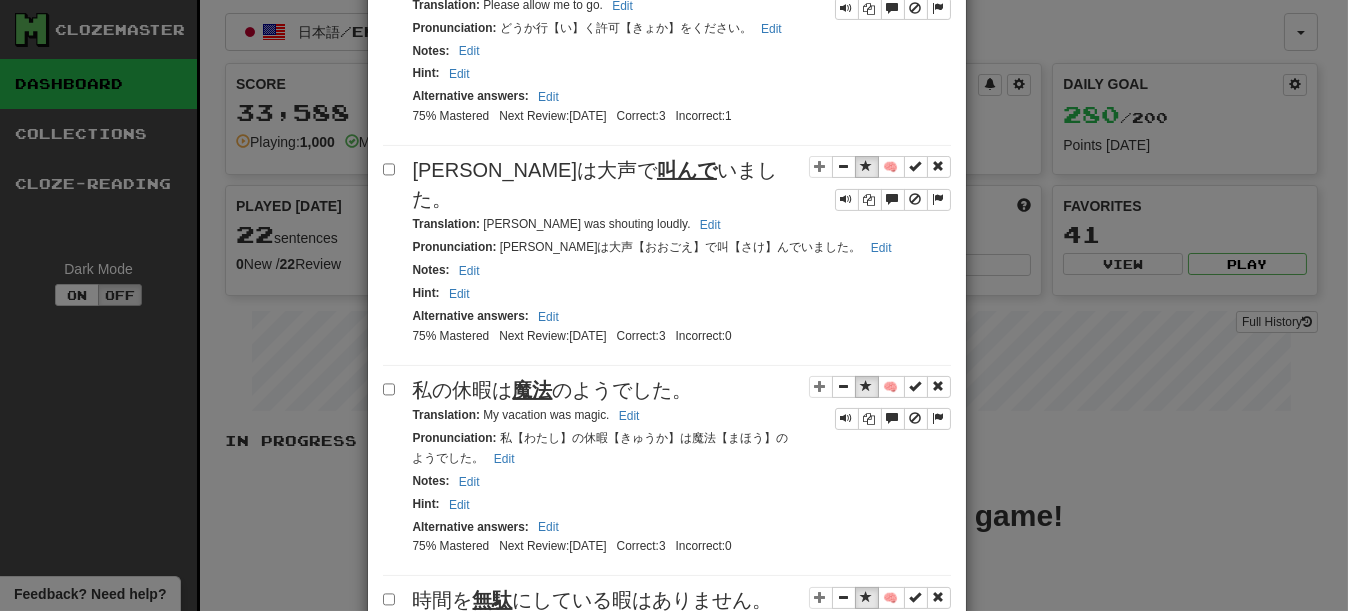 click on "Pronunciation :   トムは大声【おおごえ】で叫【さけ】んでいました。   Edit" at bounding box center (655, 247) 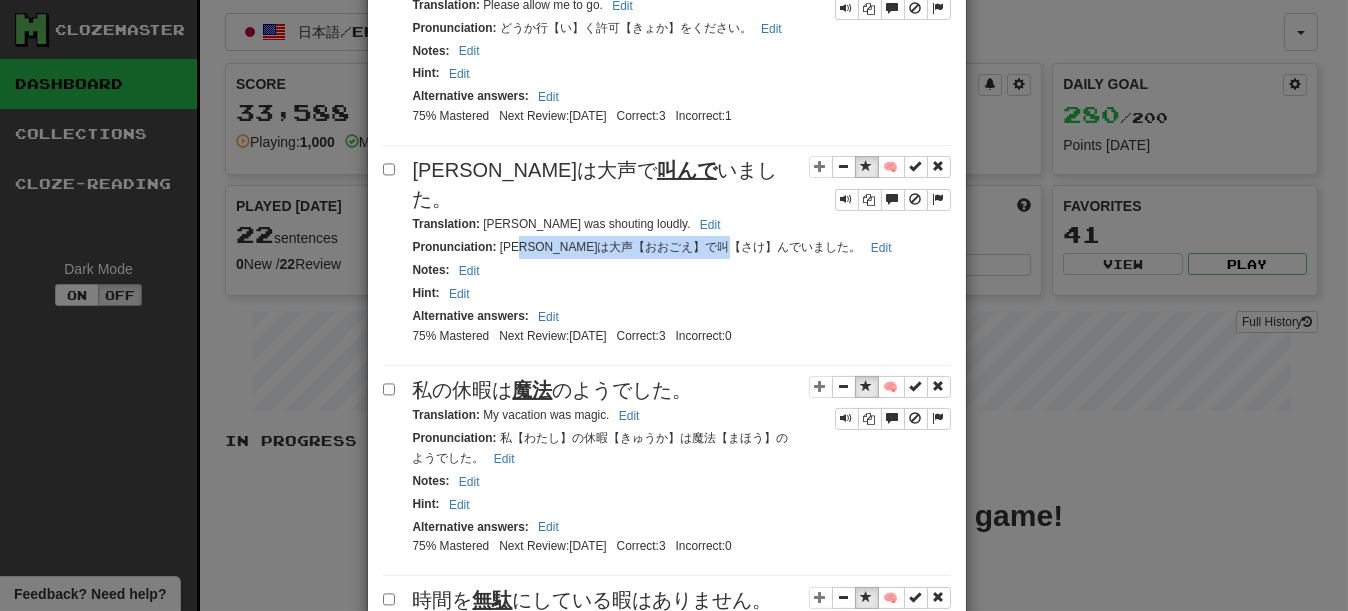 drag, startPoint x: 548, startPoint y: 296, endPoint x: 477, endPoint y: 326, distance: 77.07788 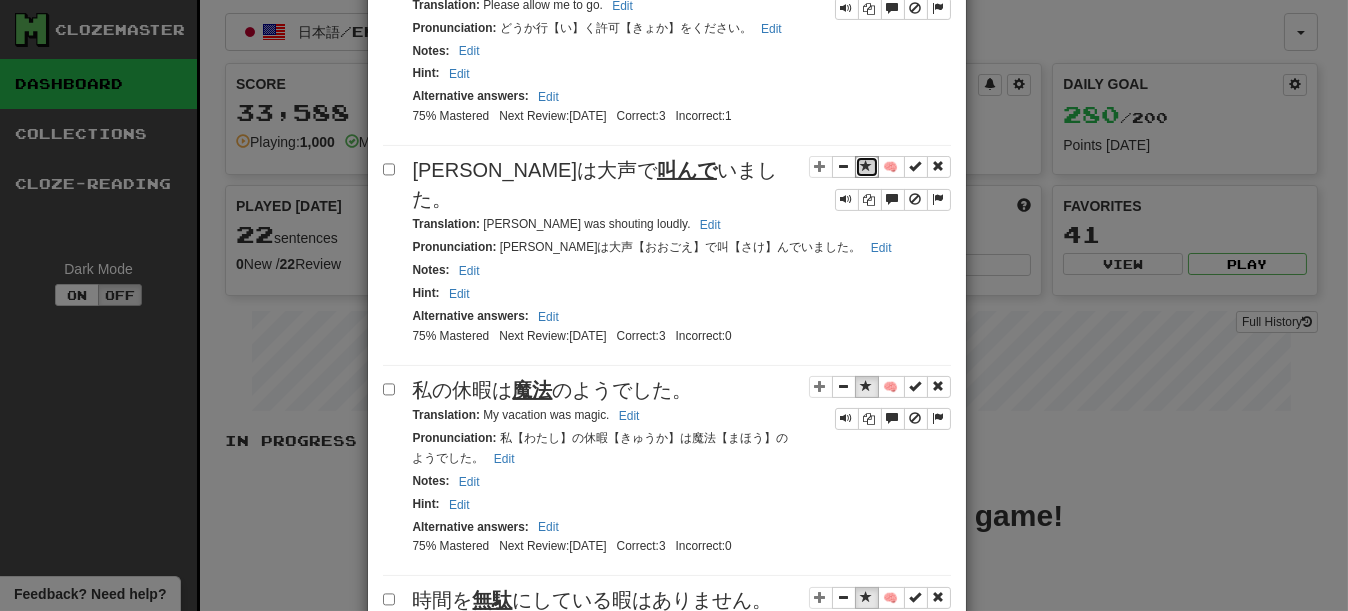 click at bounding box center [867, 166] 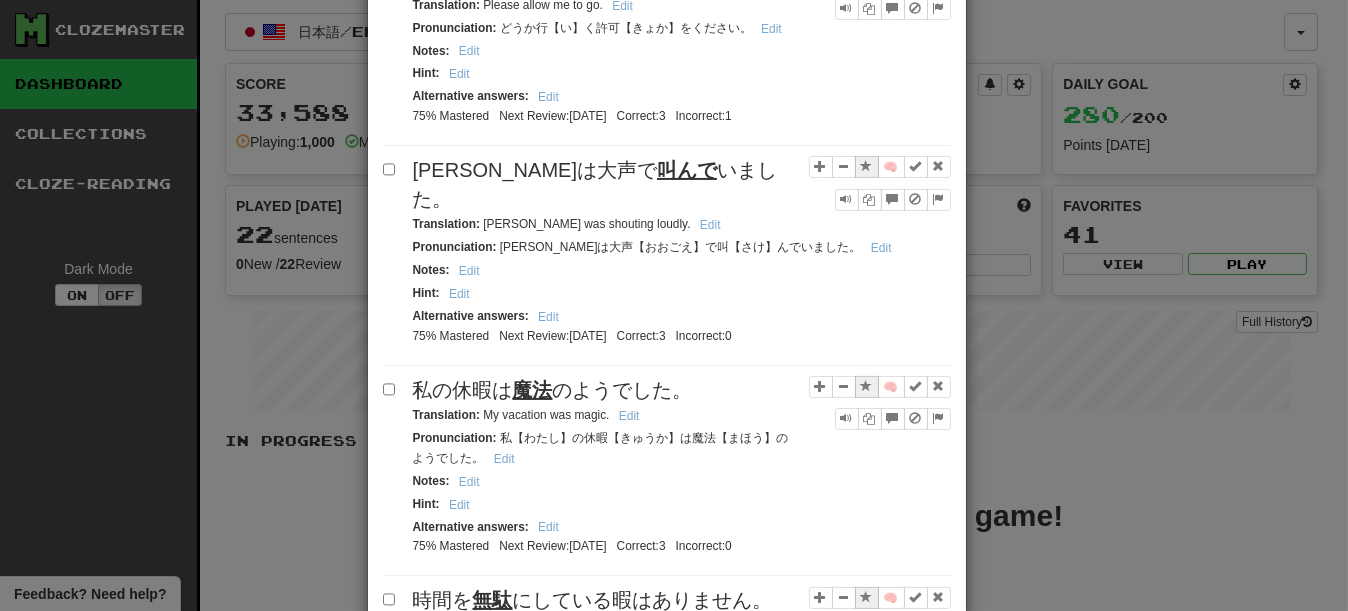 click on "Apply to all selected:  to Reviews  from Reviews  Favorite 🧠 Known  Master  Reset  Ignore 🧠 英雄 は本の最後で死にました。 Translation :   The hero died at the end of the book.   Edit Pronunciation :   英雄【えいゆう】は本【ほん】の最後【さいご】で死【し】にました。   Edit Notes :     Edit Hint :     Edit Alternative answers :     Edit 75% Mastered Next Review:  2025-08-02 Correct:  3 Incorrect:  0 🧠 どのように 書かれているか 知っています。 Translation :   I know how it is written.   Edit Pronunciation :   どのように書【か】かれているか知【し】っています。   Edit Notes :     Edit Hint :     Edit Alternative answers :     Edit 75% Mastered Next Review:  2025-08-01 Correct:  3 Incorrect:  0 🧠 ドアに 鍵 をかけましたか？ Translation :   Did you lock the door?   Edit Pronunciation :   ドアに鍵【かぎ】をかけましたか？   Edit Notes :     Edit Hint :     Edit Alternative answers :     Edit" at bounding box center [667, 1156] 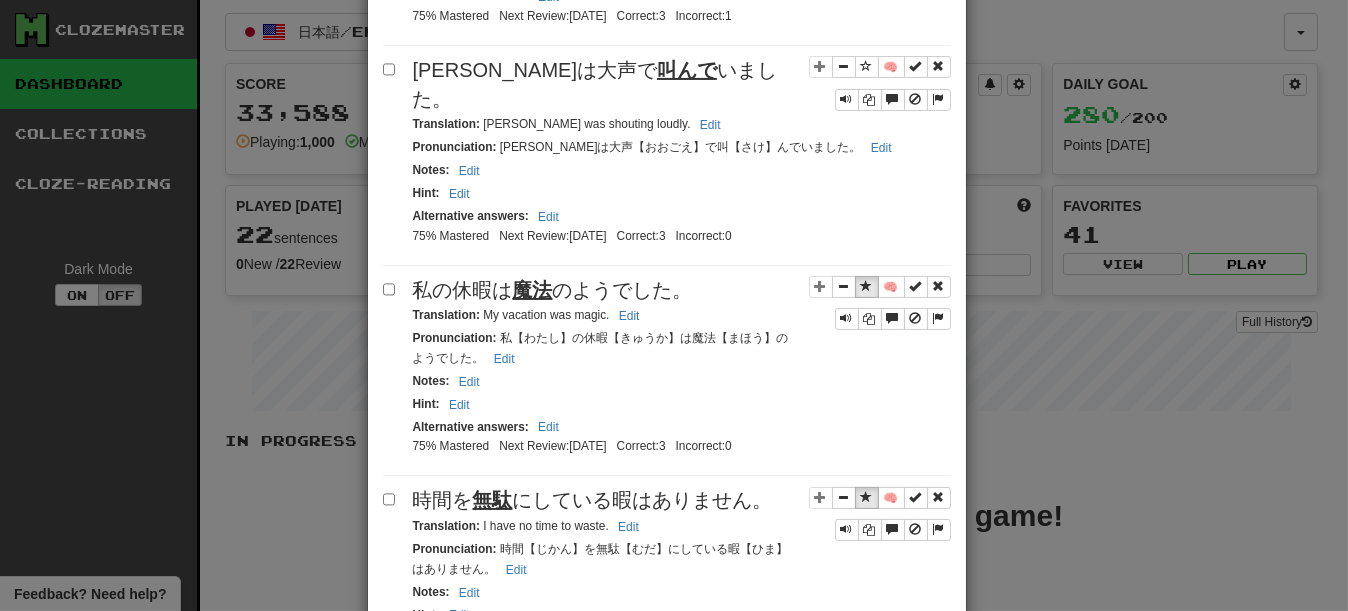 scroll, scrollTop: 1500, scrollLeft: 0, axis: vertical 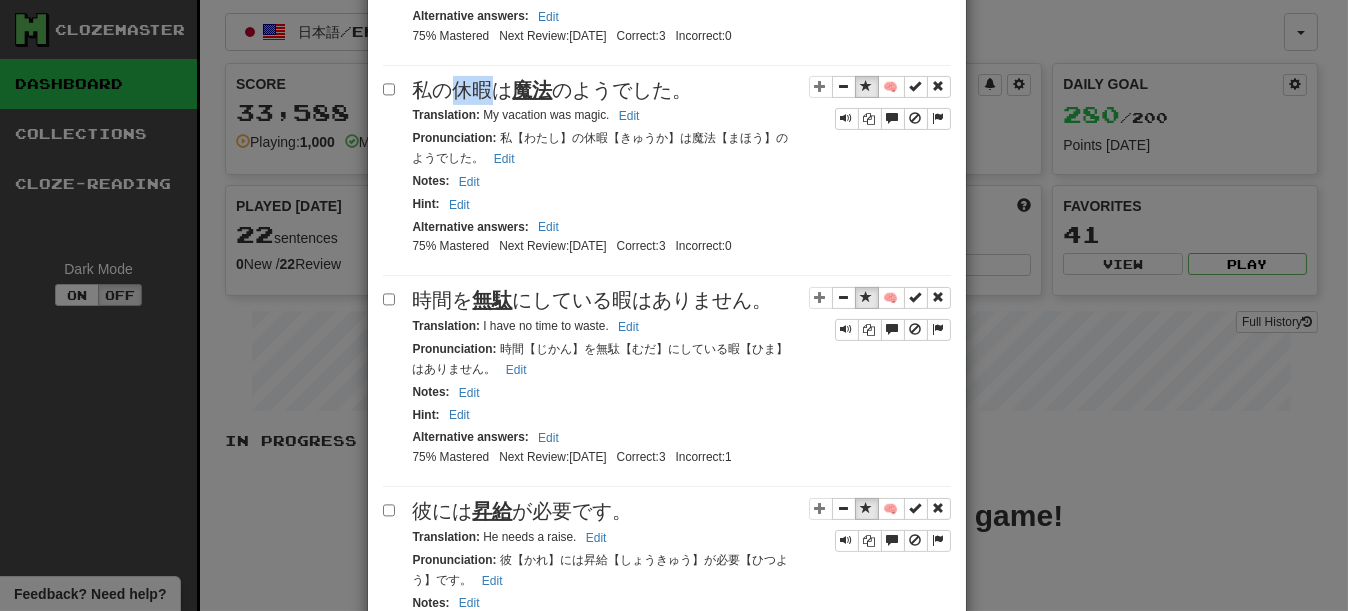 drag, startPoint x: 453, startPoint y: 167, endPoint x: 476, endPoint y: 167, distance: 23 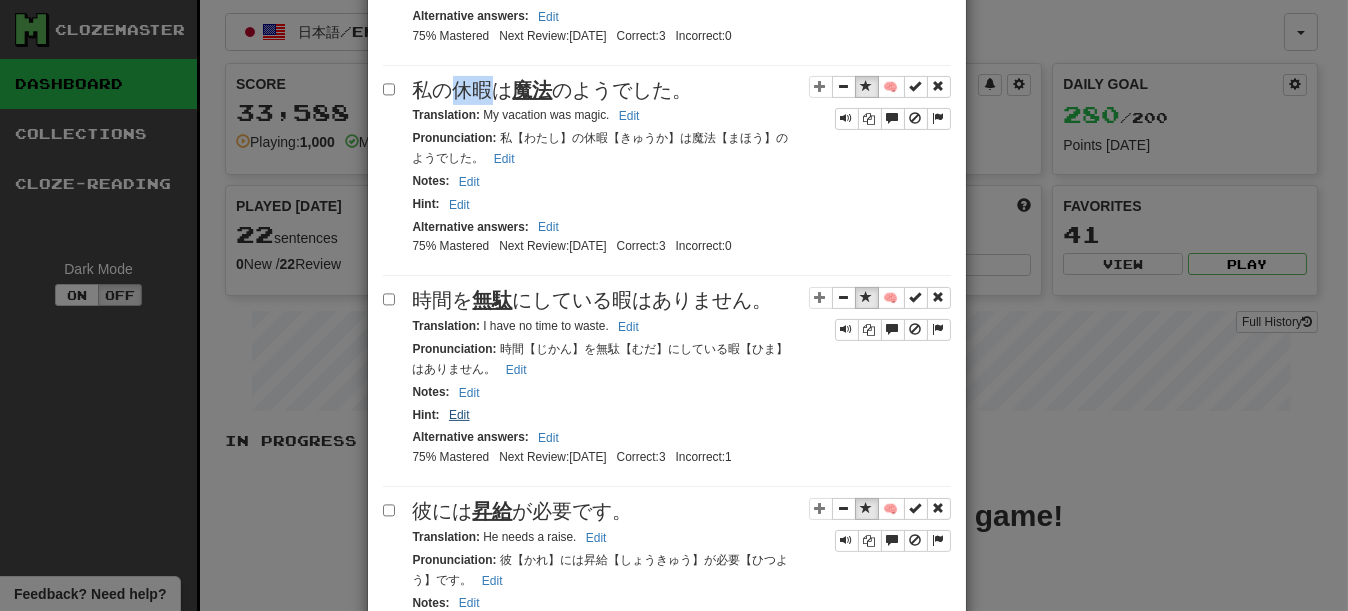 copy on "休暇" 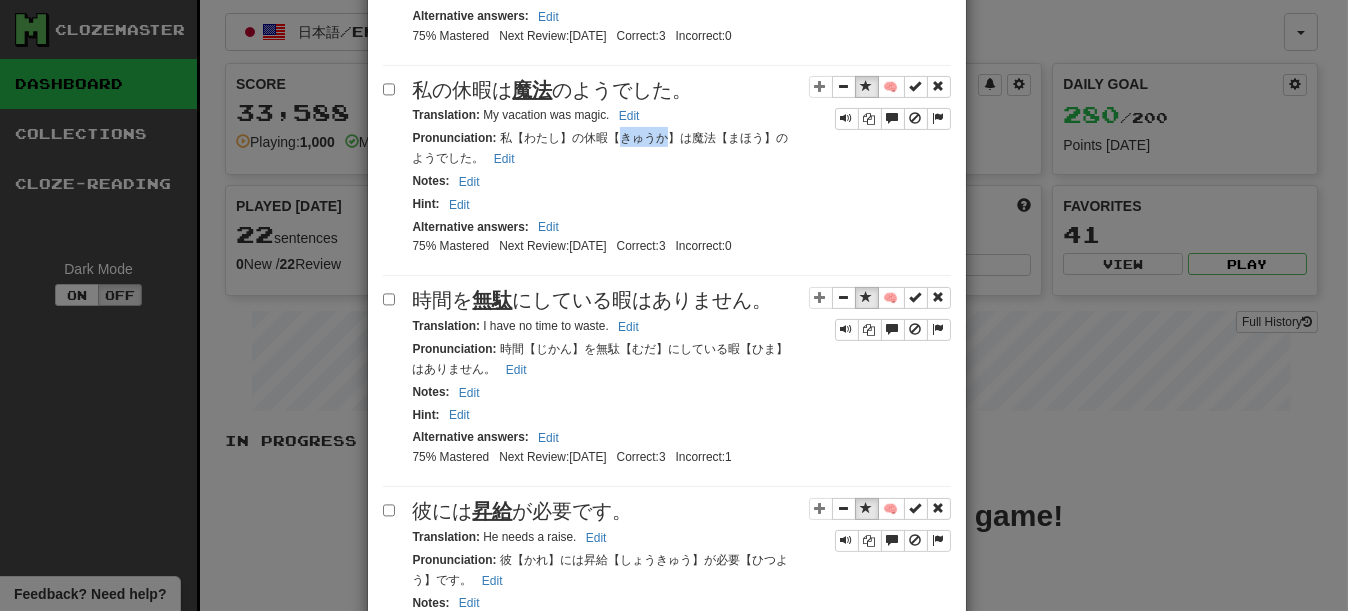drag, startPoint x: 654, startPoint y: 221, endPoint x: 698, endPoint y: 221, distance: 44 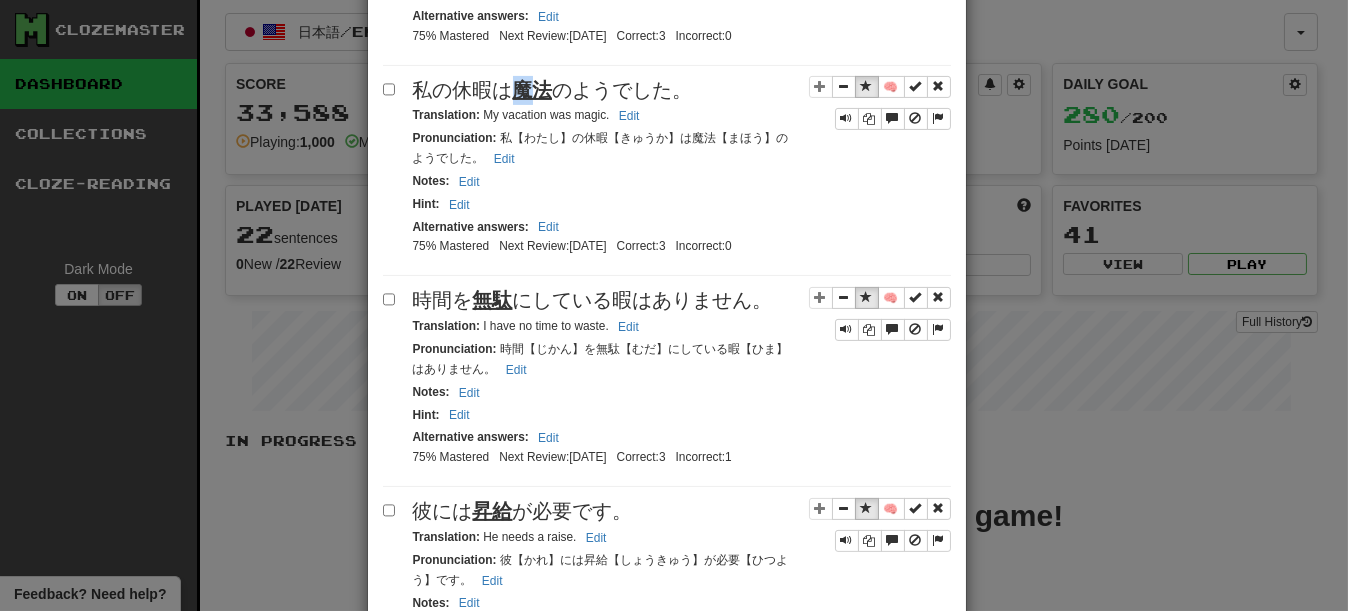 drag, startPoint x: 506, startPoint y: 172, endPoint x: 534, endPoint y: 170, distance: 28.071337 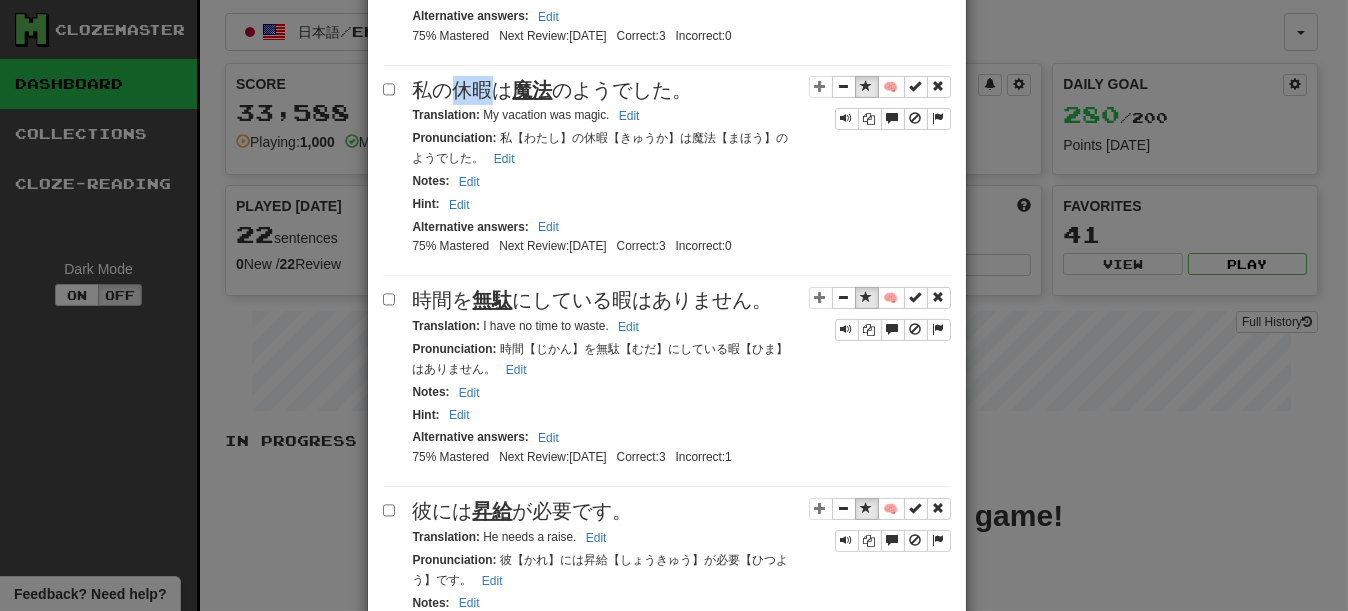 drag, startPoint x: 451, startPoint y: 163, endPoint x: 476, endPoint y: 163, distance: 25 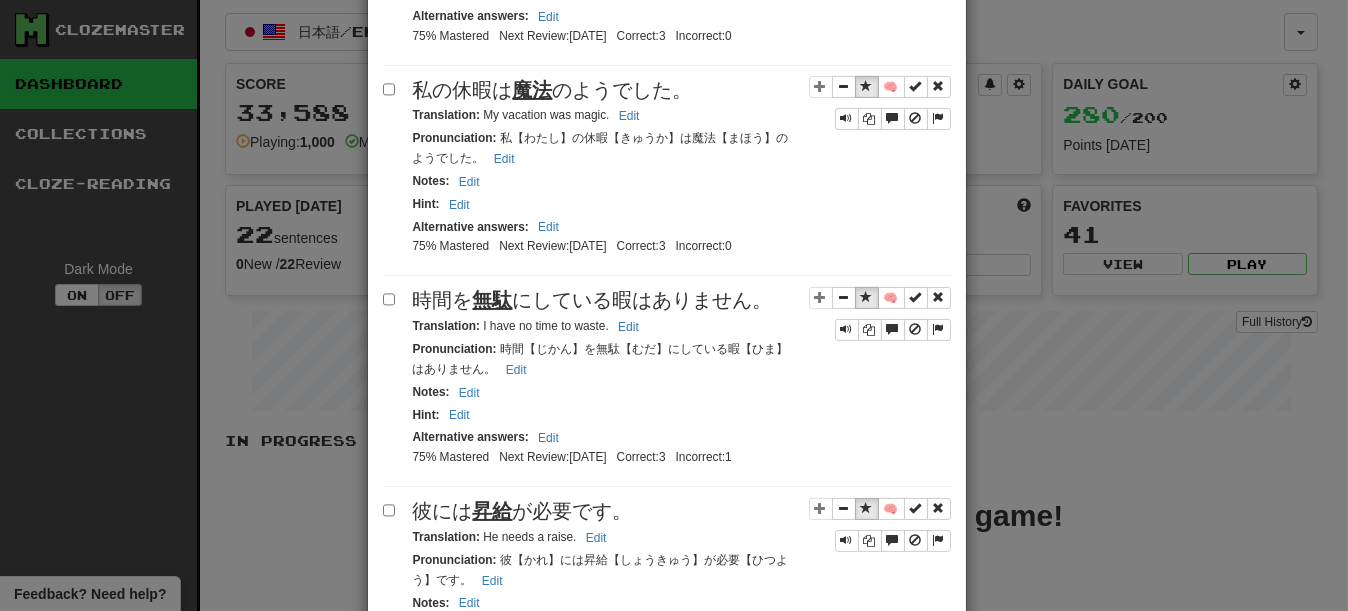 drag, startPoint x: 618, startPoint y: 277, endPoint x: 611, endPoint y: 262, distance: 16.552946 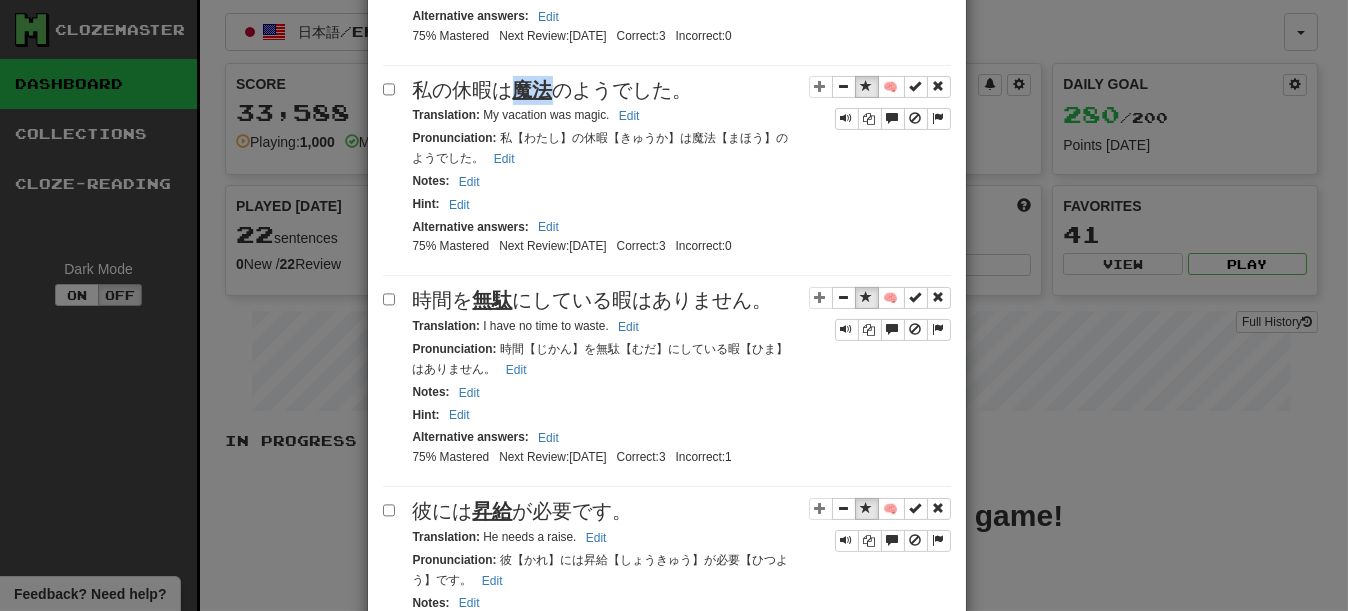 drag, startPoint x: 507, startPoint y: 165, endPoint x: 543, endPoint y: 167, distance: 36.05551 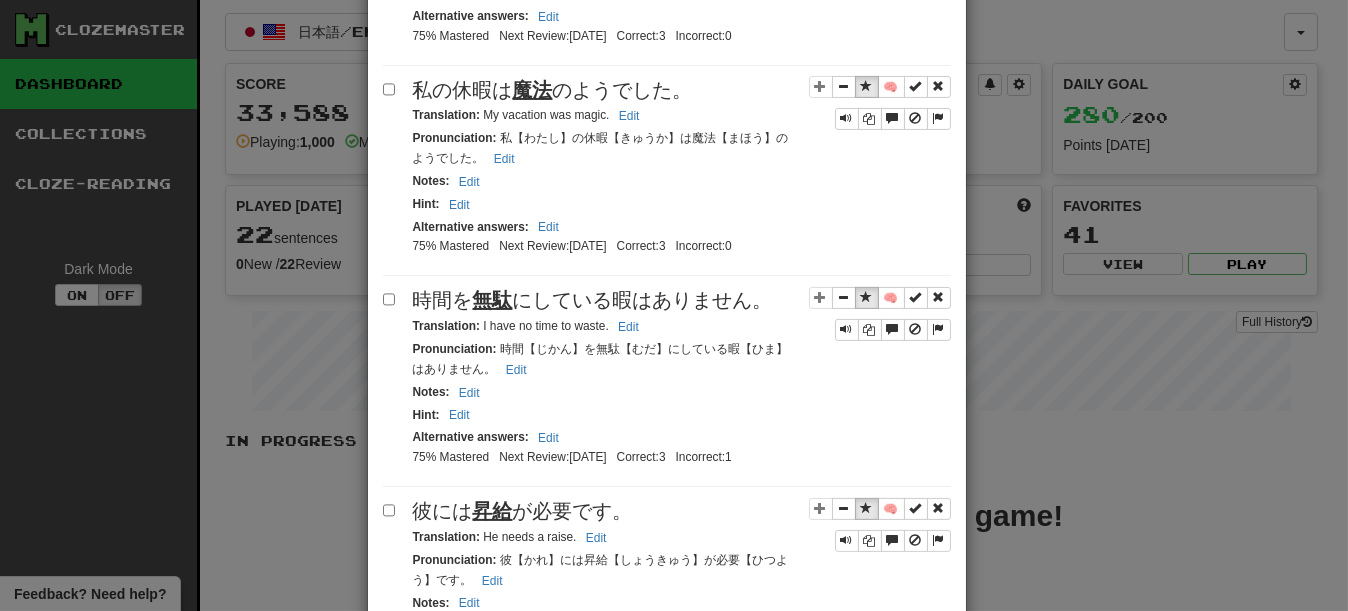 click on "Notes :     Edit" at bounding box center [682, 181] 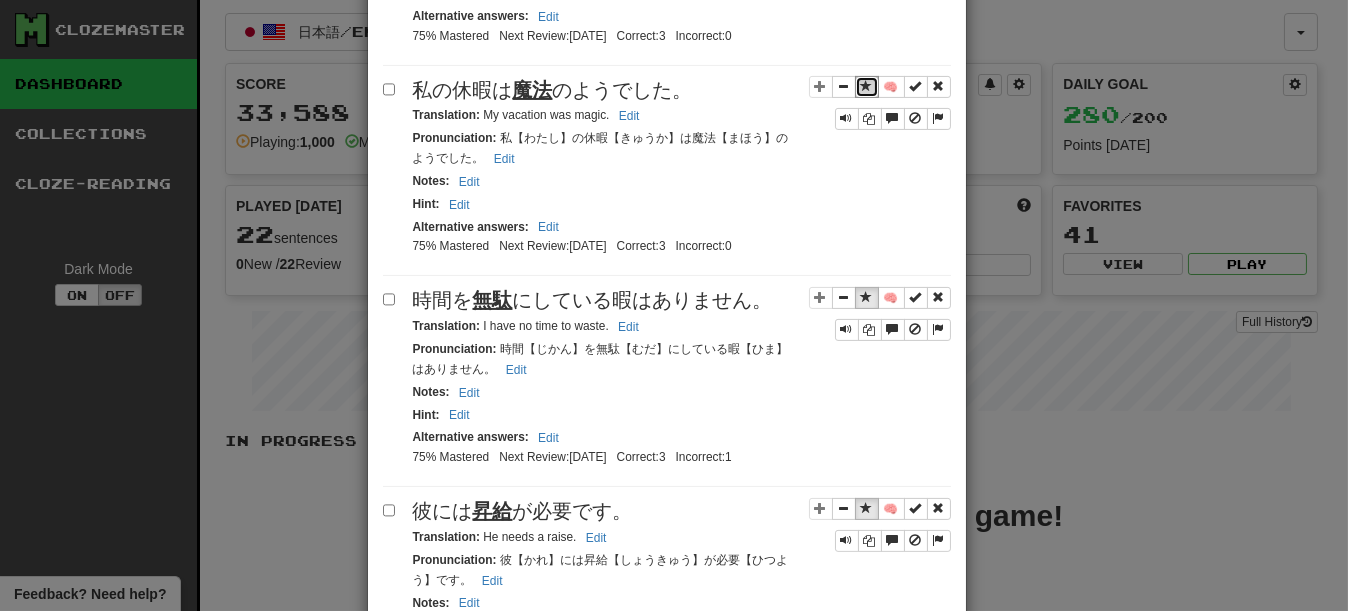 click at bounding box center (867, 86) 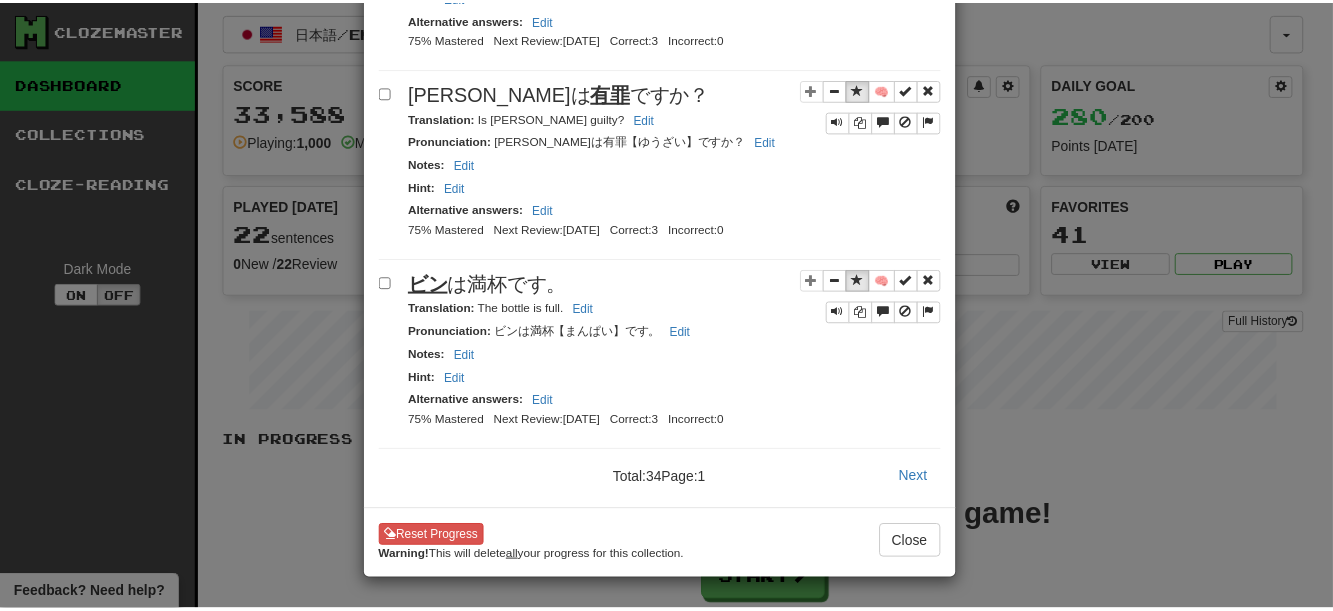 scroll, scrollTop: 4277, scrollLeft: 0, axis: vertical 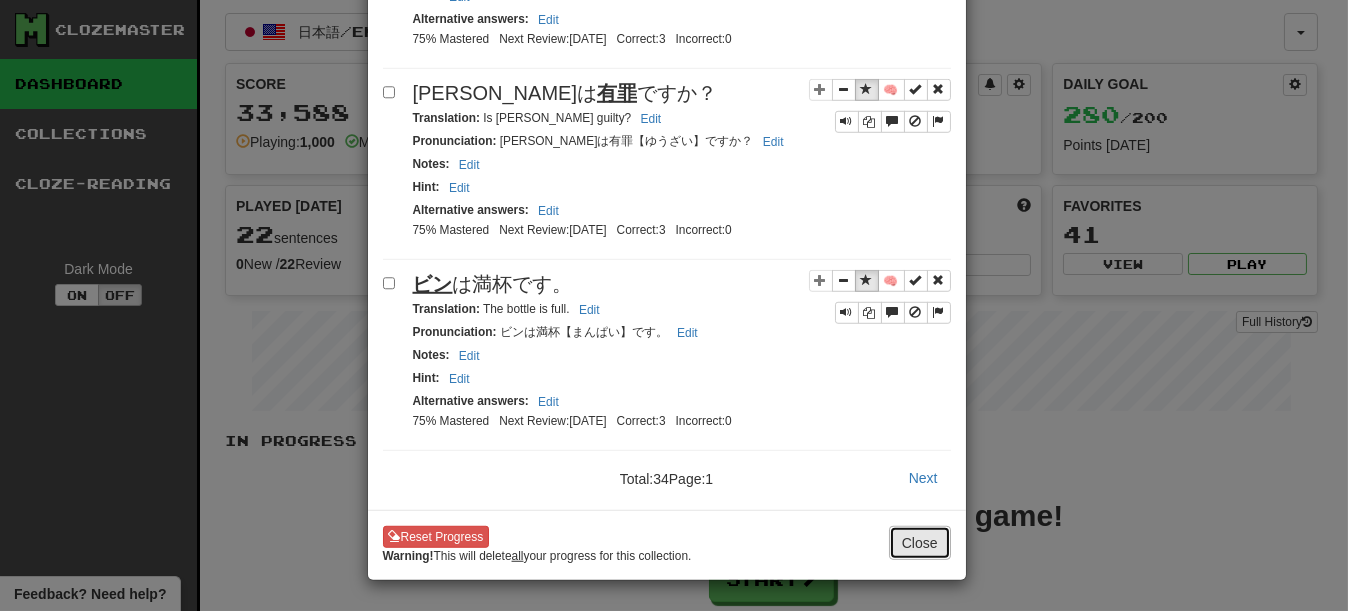 click on "Close" at bounding box center (920, 543) 